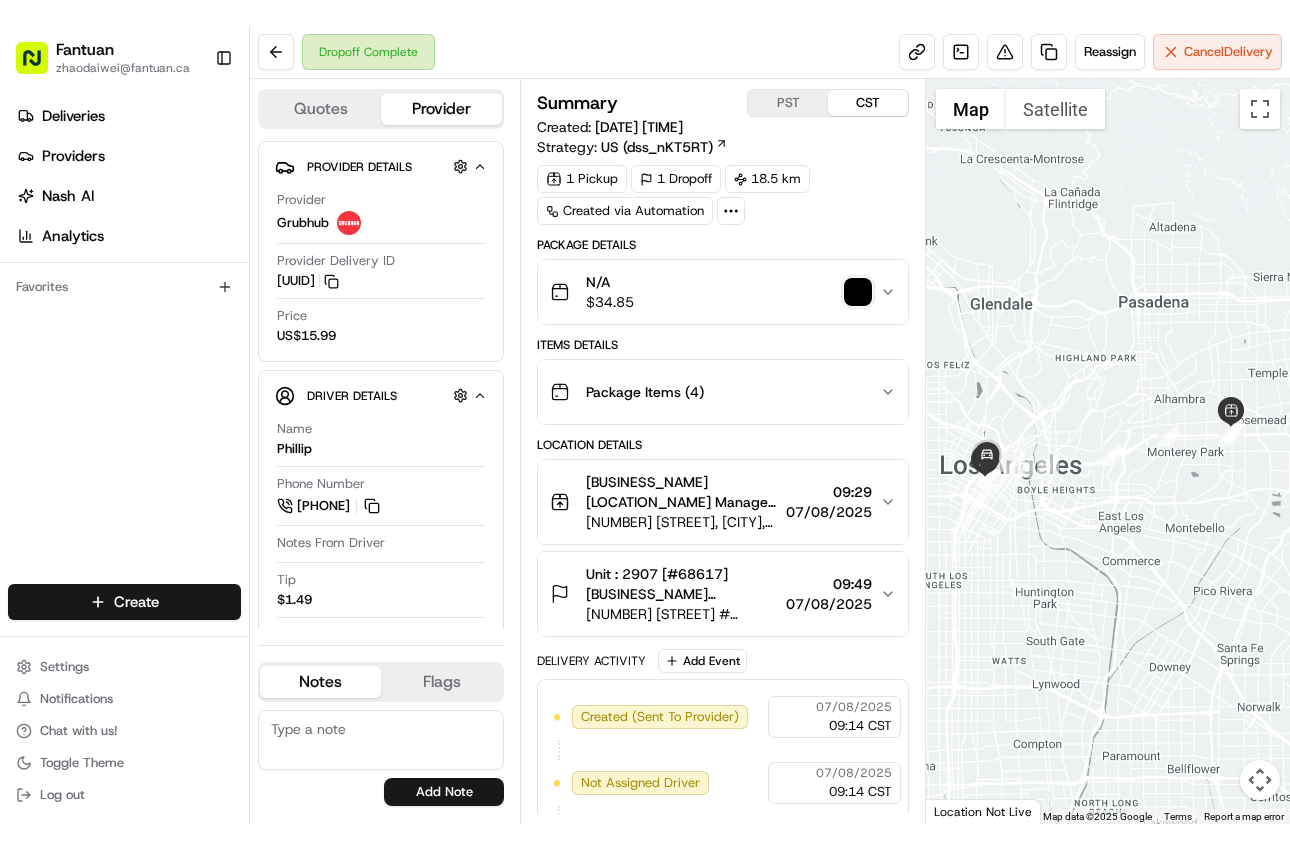 scroll, scrollTop: 0, scrollLeft: 0, axis: both 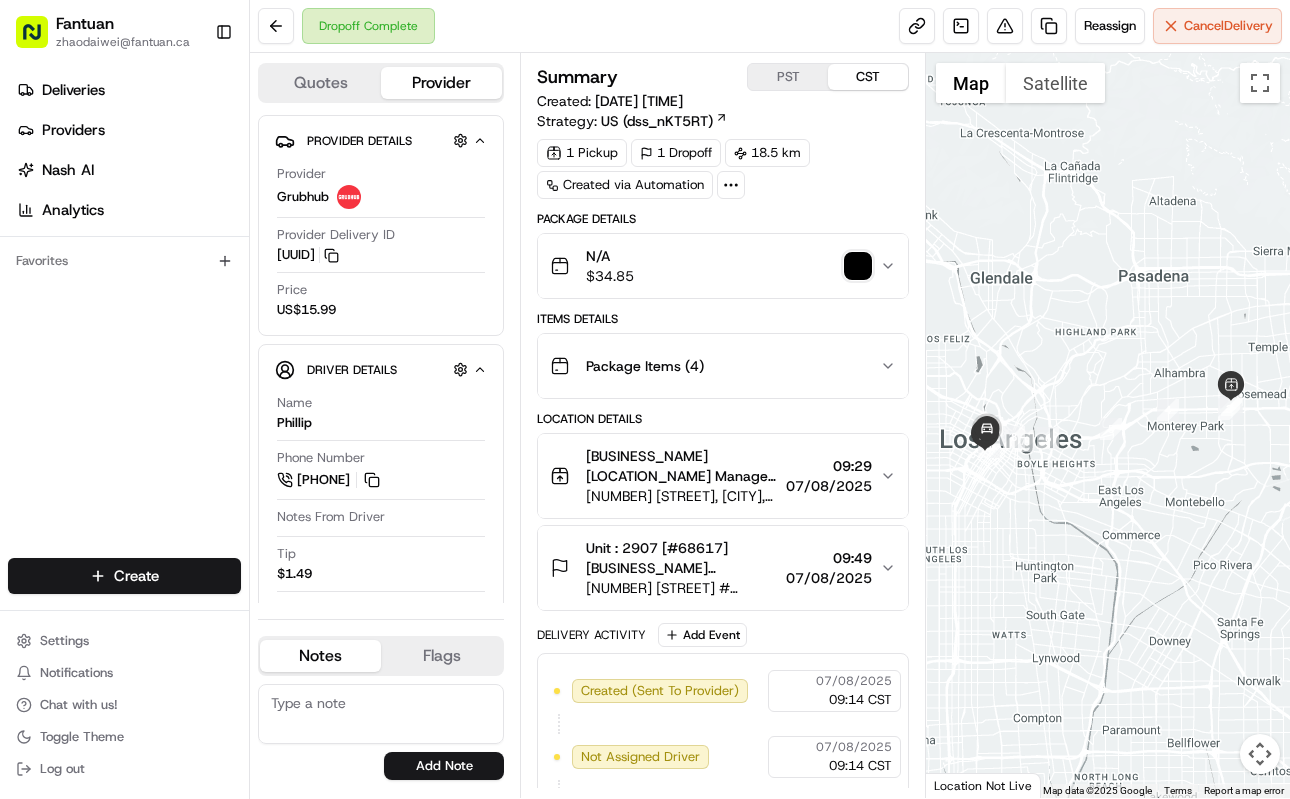 click on "Summary [TIMEZONE] [TIMEZONE] Created:   [DATE] [TIME] Strategy:   US (dss_nKT5RT) 1   Pickup 1   Dropoff 18.5 km Created via Automation Package Details N/A $ 34.85 Items Details Package Items ( 4 ) Location Details [BUSINESS_NAME]([LOCATION_NAME]) Manager Manager [NUMBER] [STREET], [CITY], [STATE] [POSTAL_CODE], [COUNTRY] [TIME] [DATE] Unit : 2907 [#68617][BUSINESS_NAME] [#68617][BUSINESS_NAME] [NUMBER] [STREET] #[NUMBER], [CITY], [STATE] [POSTAL_CODE], [COUNTRY] [TIME] [DATE] Delivery Activity Add Event Created (Sent To Provider) Grubhub [DATE] [TIME] [TIMEZONE] Not Assigned Driver Grubhub [DATE] [TIME] [TIMEZONE] Assigned Driver Grubhub [DATE] [TIME] [TIMEZONE] Driver Updated Phillip Grubhub [DATE] [TIME] [TIMEZONE] Pickup Enroute Grubhub [DATE] [TIME] [TIMEZONE] Pickup Arrived Grubhub [DATE] [TIME] [TIMEZONE] Pickup Complete Grubhub [DATE] [TIME] [TIMEZONE] Dropoff Enroute Grubhub [DATE] [TIME] [TIMEZONE] Dropoff Arrived Grubhub [DATE] [TIME] [TIMEZONE] Dropoff Complete Grubhub [DATE] [TIME] [TIMEZONE]" at bounding box center [723, 425] 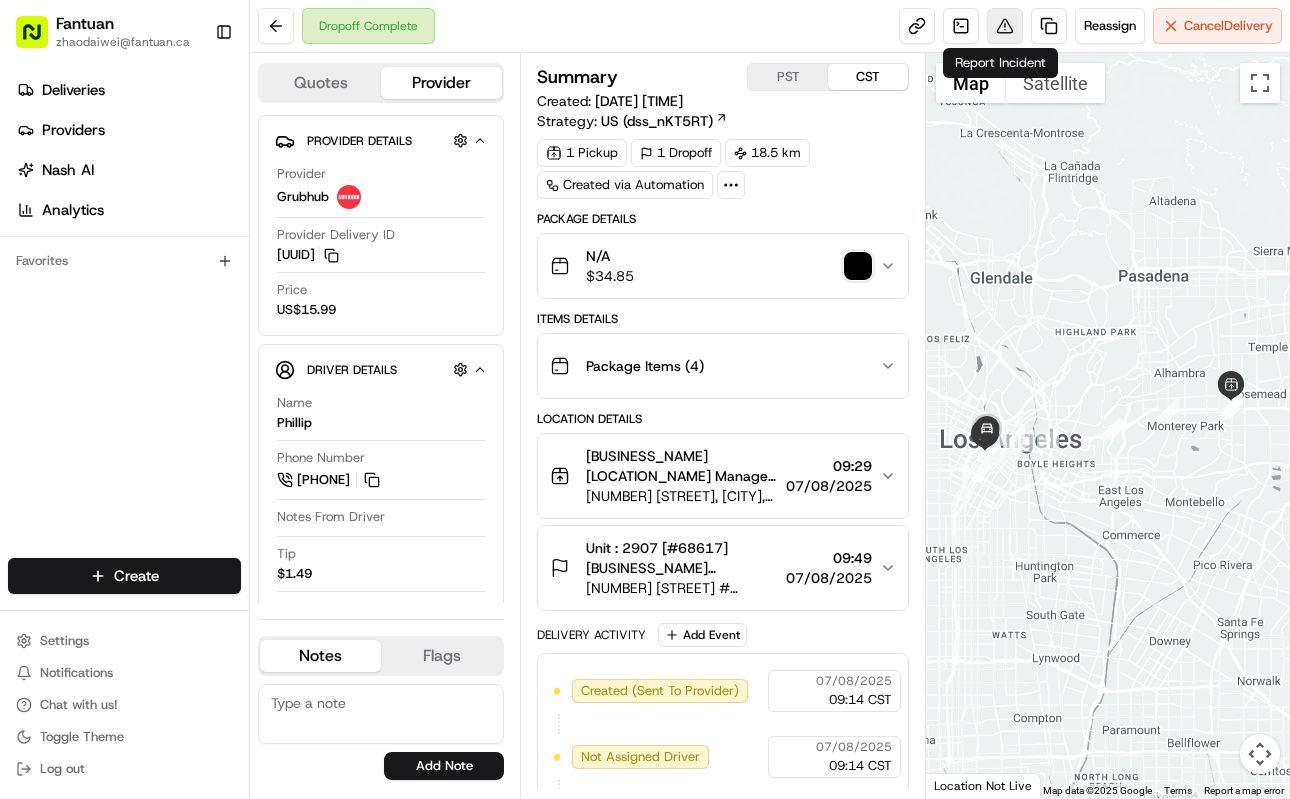 click at bounding box center [1005, 26] 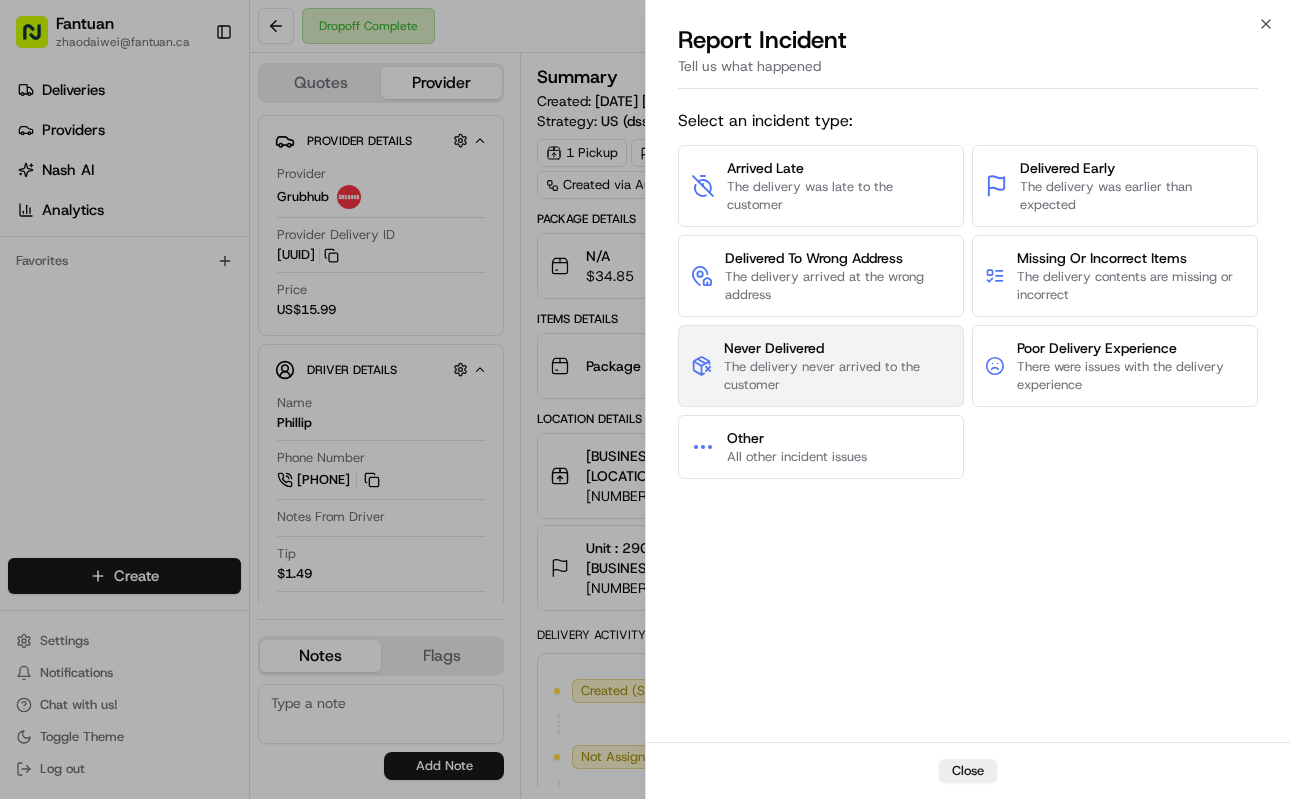 click on "Never Delivered" at bounding box center (837, 348) 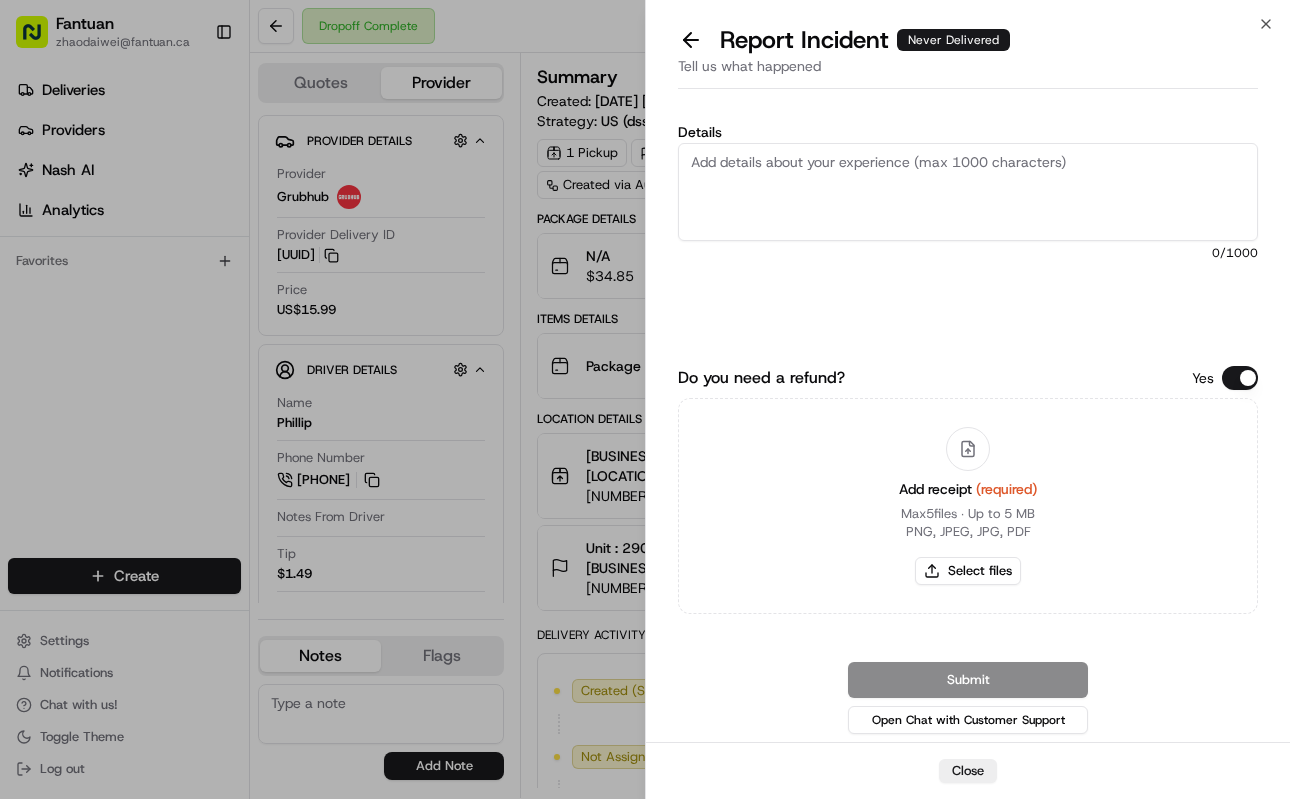 click on "Close" at bounding box center (968, 770) 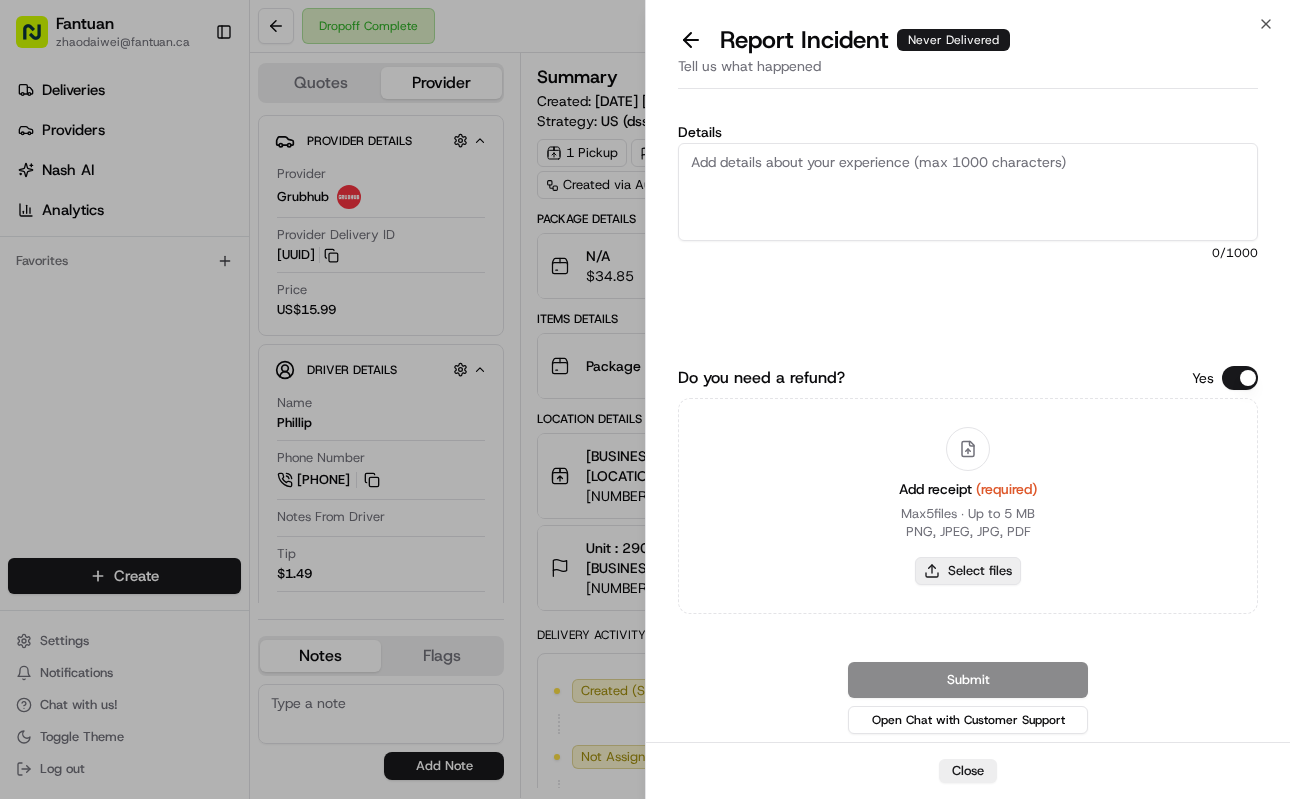 click on "Select files" at bounding box center (968, 571) 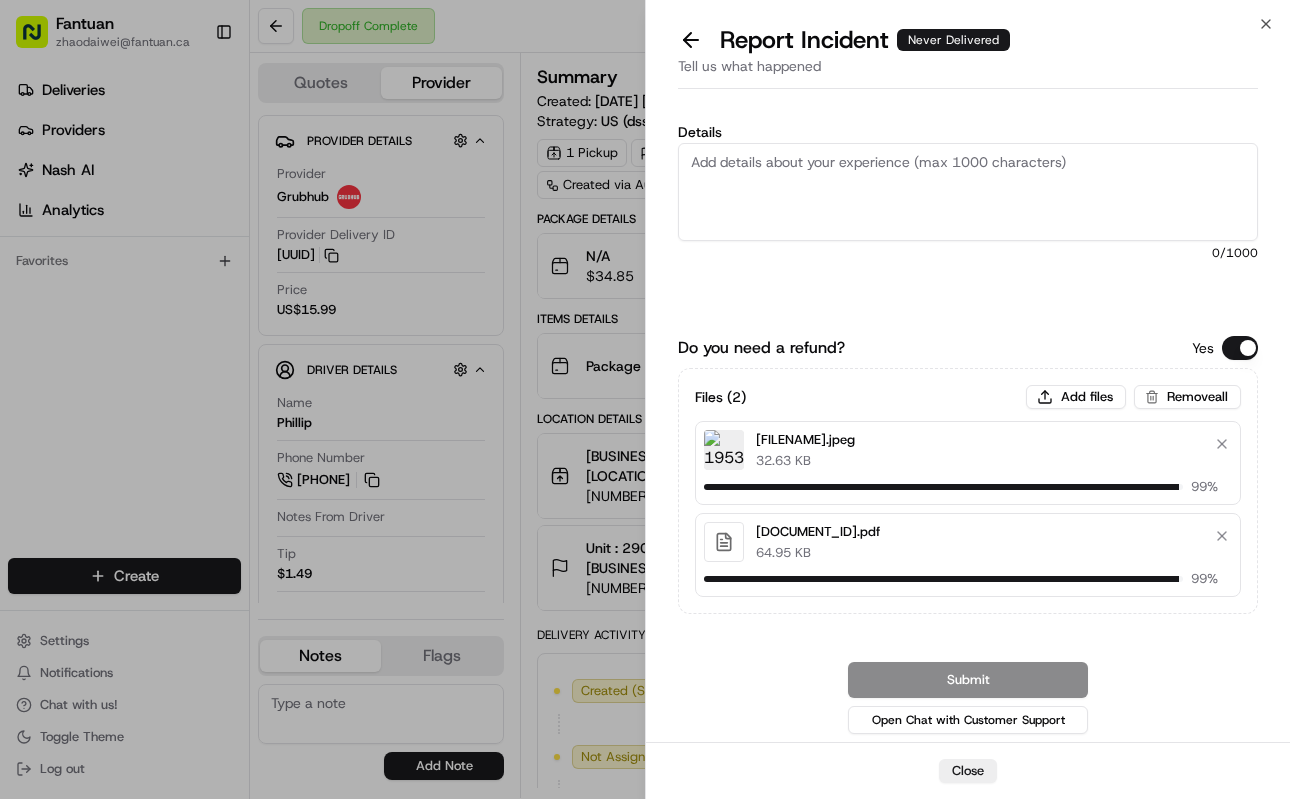 type 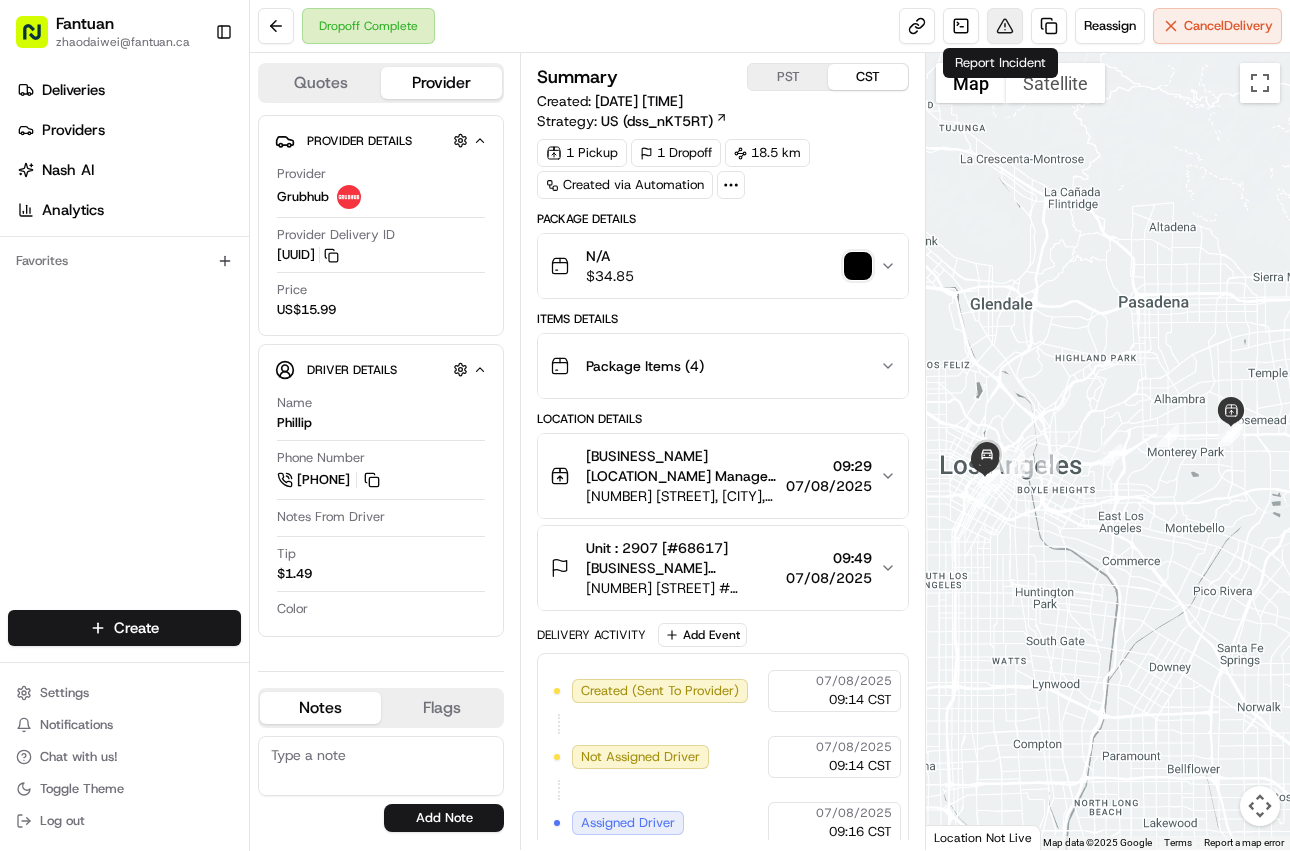 click at bounding box center [1005, 26] 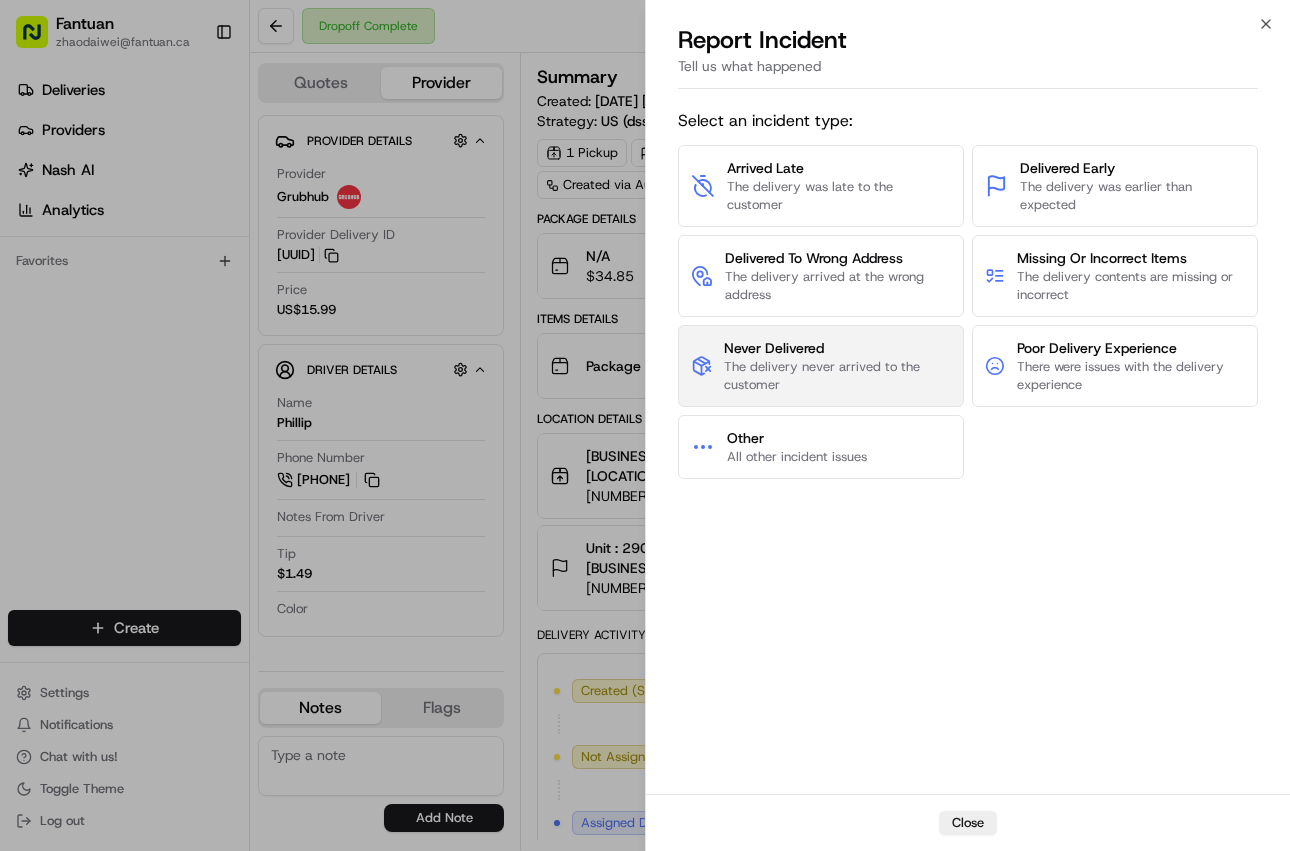 click on "The delivery never arrived to the customer" at bounding box center (837, 376) 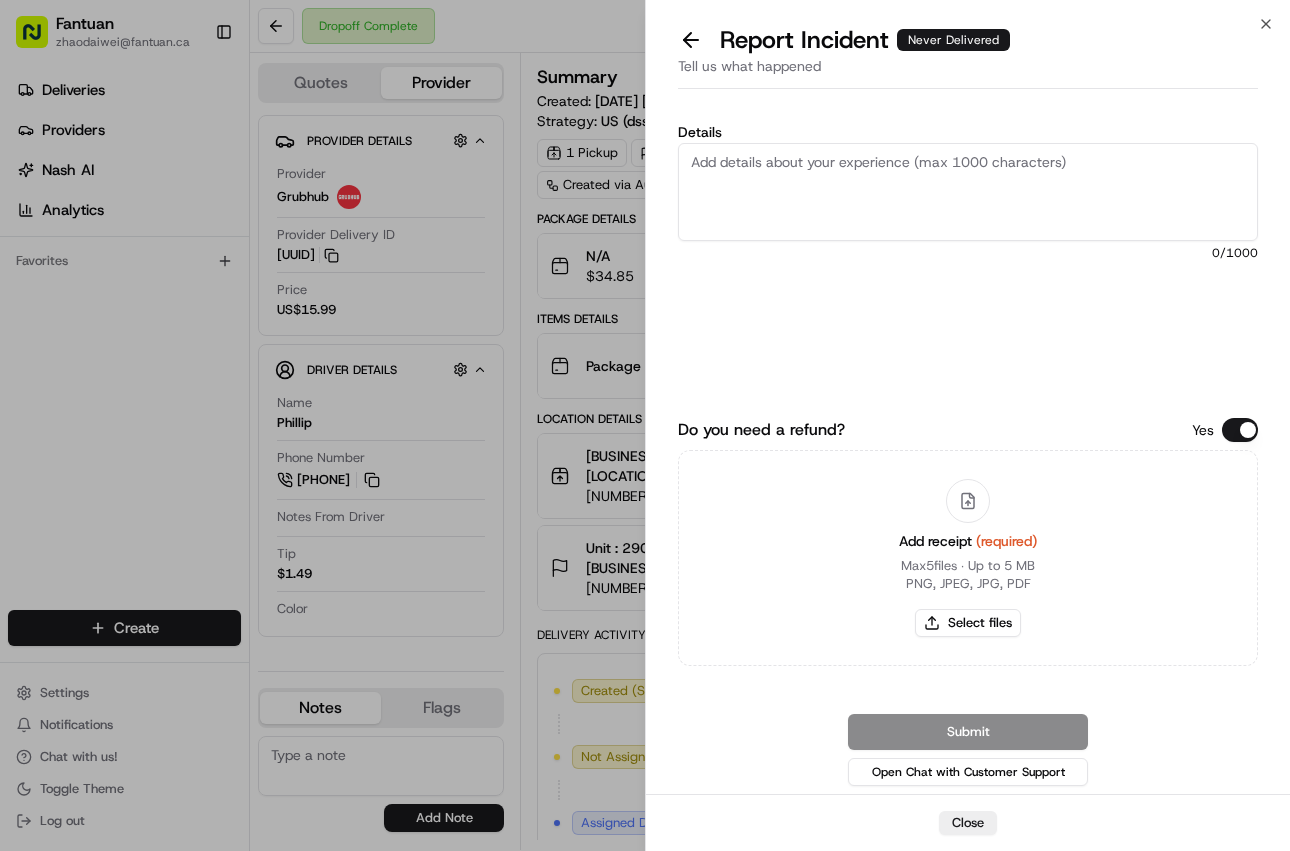 click on "Details" at bounding box center (968, 192) 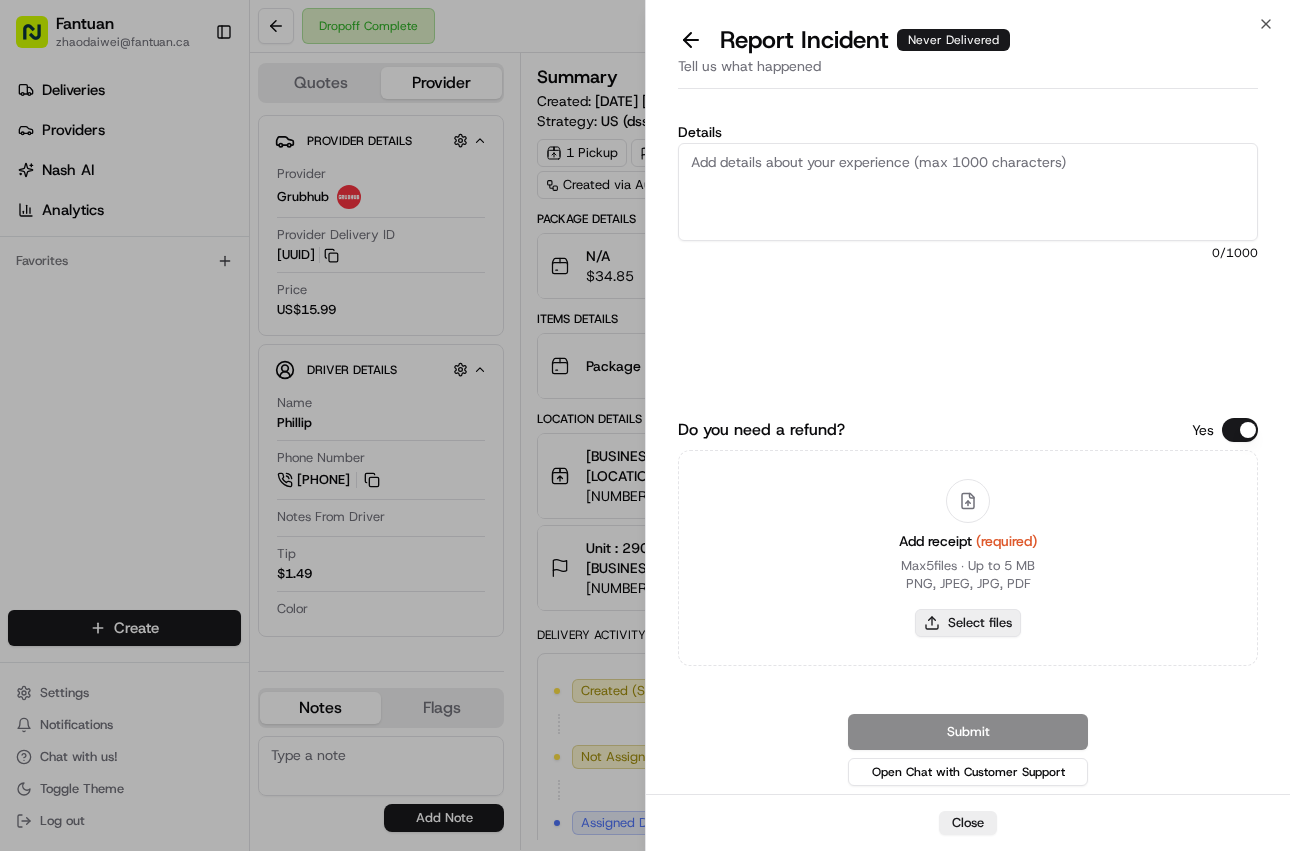 paste on "Driver failed to deliver and did not contact guest" 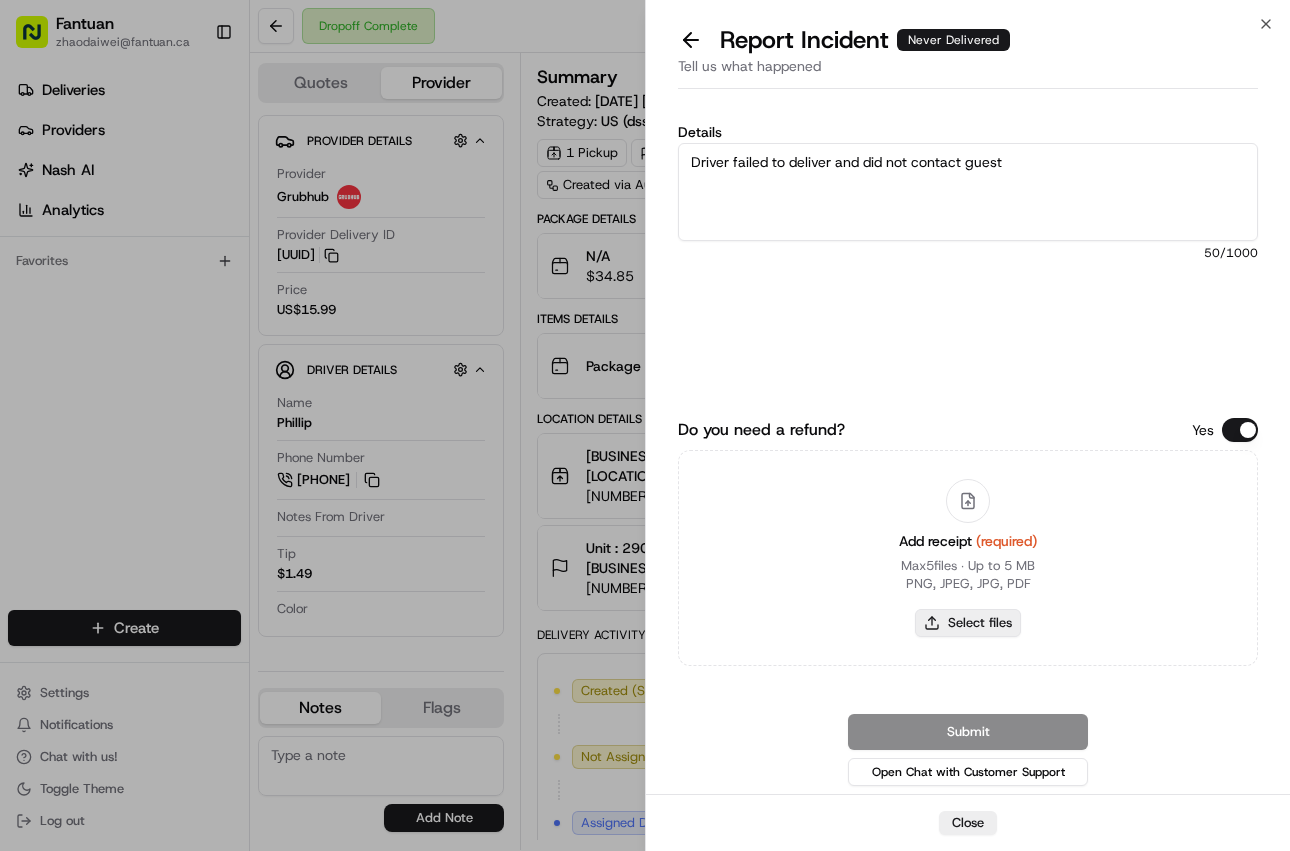 type on "Driver failed to deliver and did not contact guest" 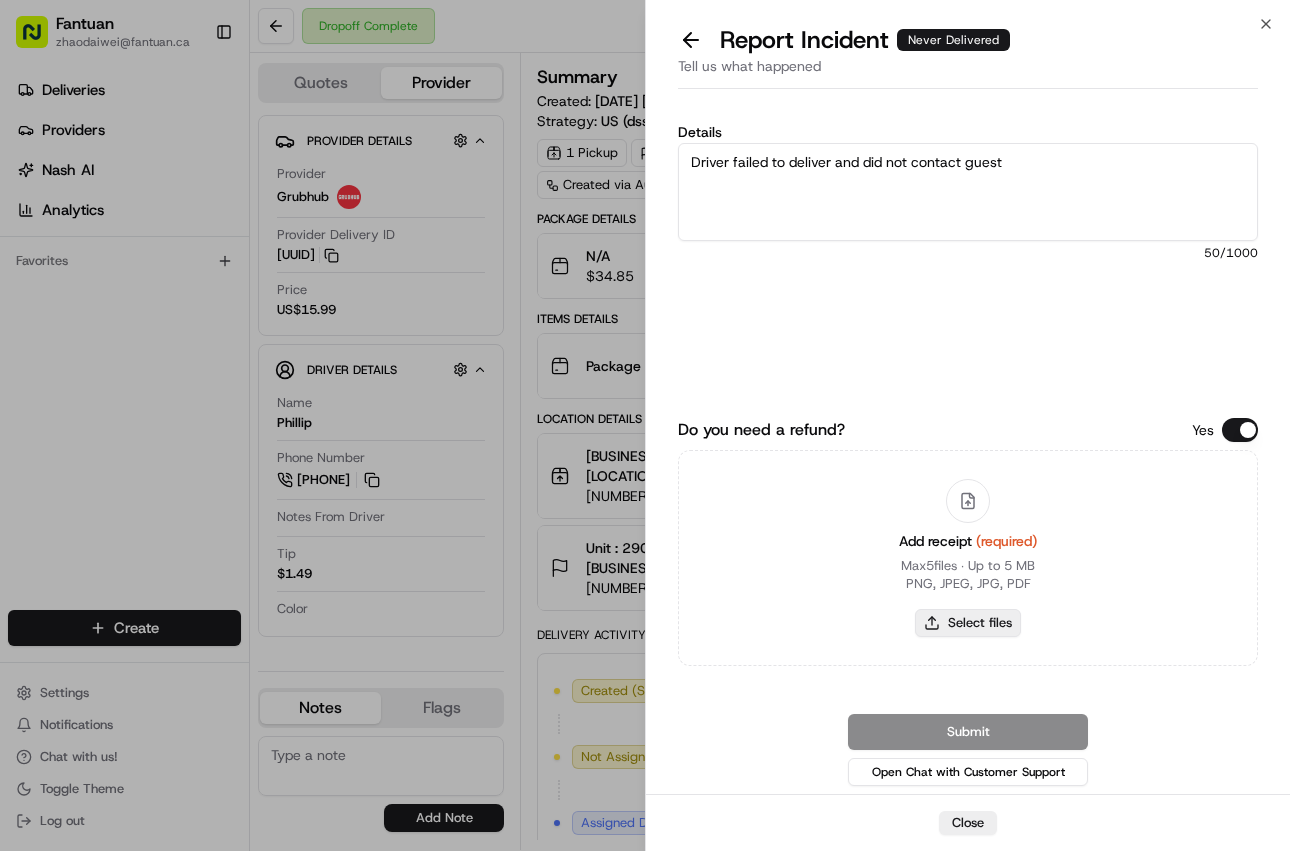 type on "C:\fakepath\1953271856458915840.jpeg" 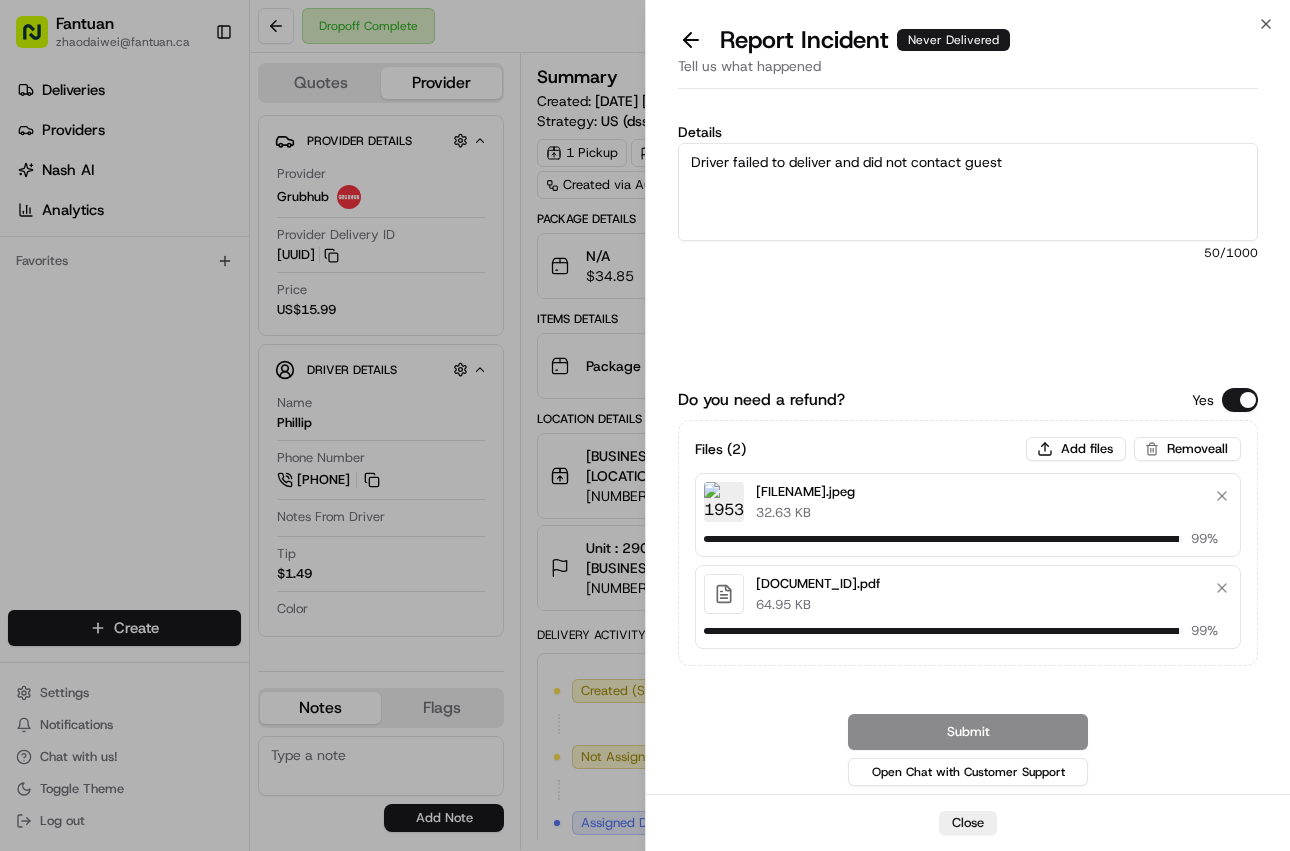 type 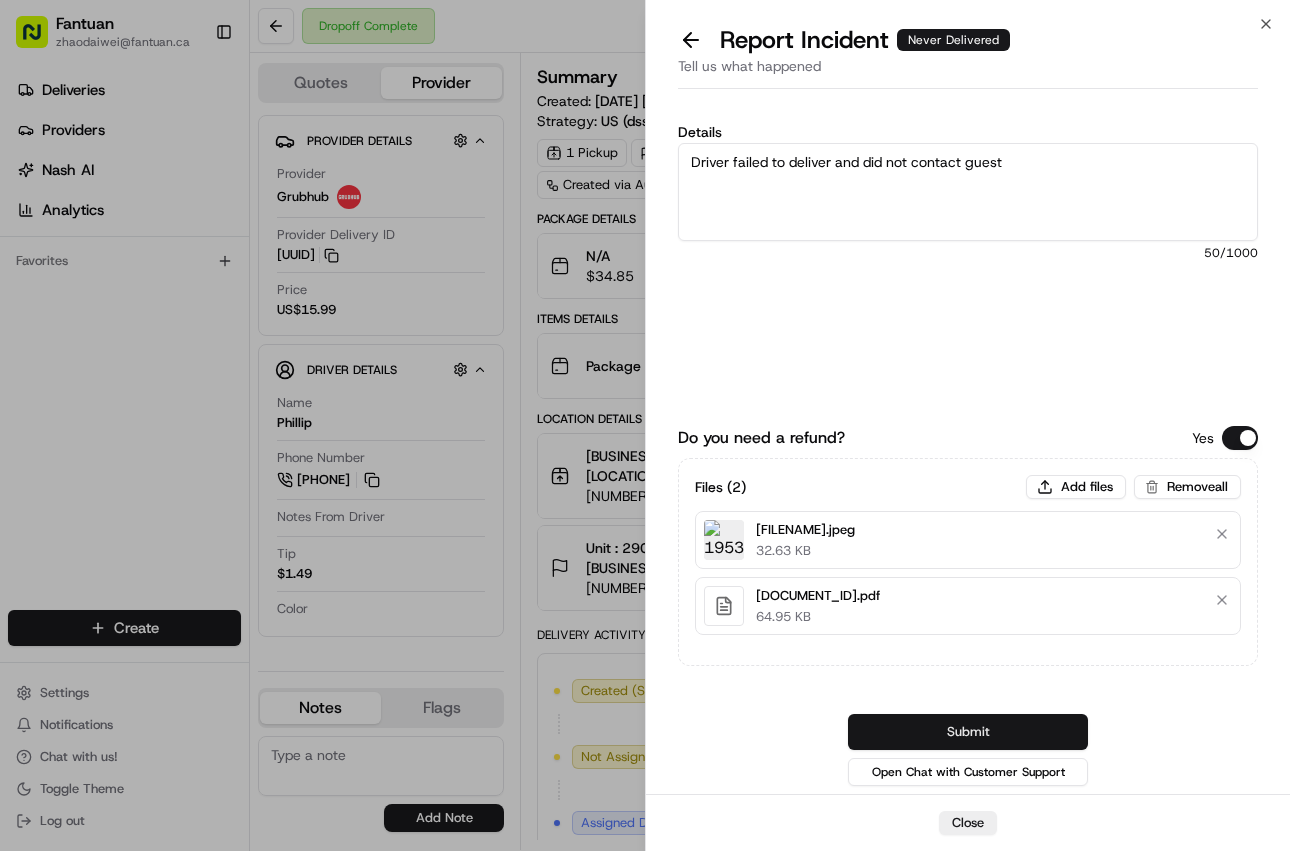 click on "Submit" at bounding box center (968, 732) 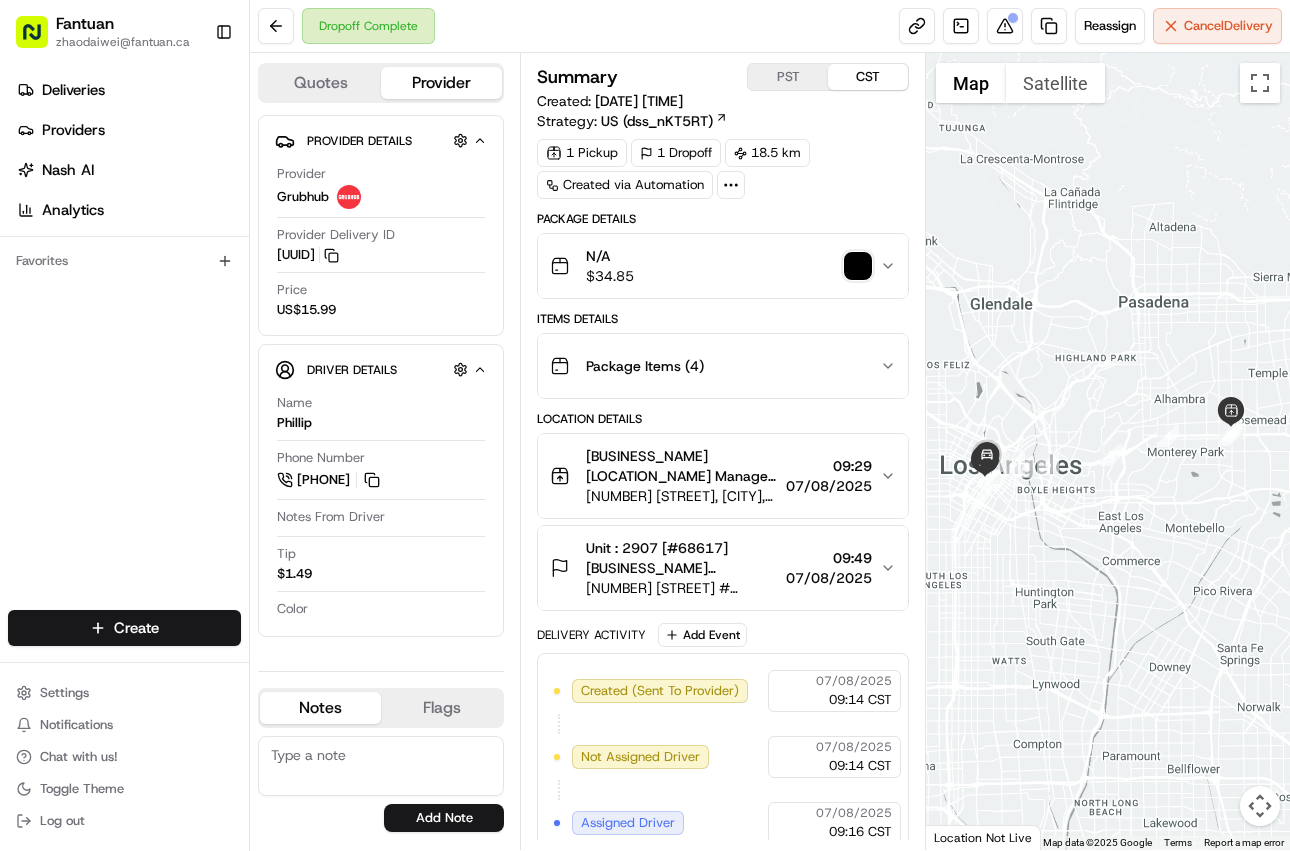 click on "Deliveries Providers Nash AI Analytics Favorites" at bounding box center (124, 345) 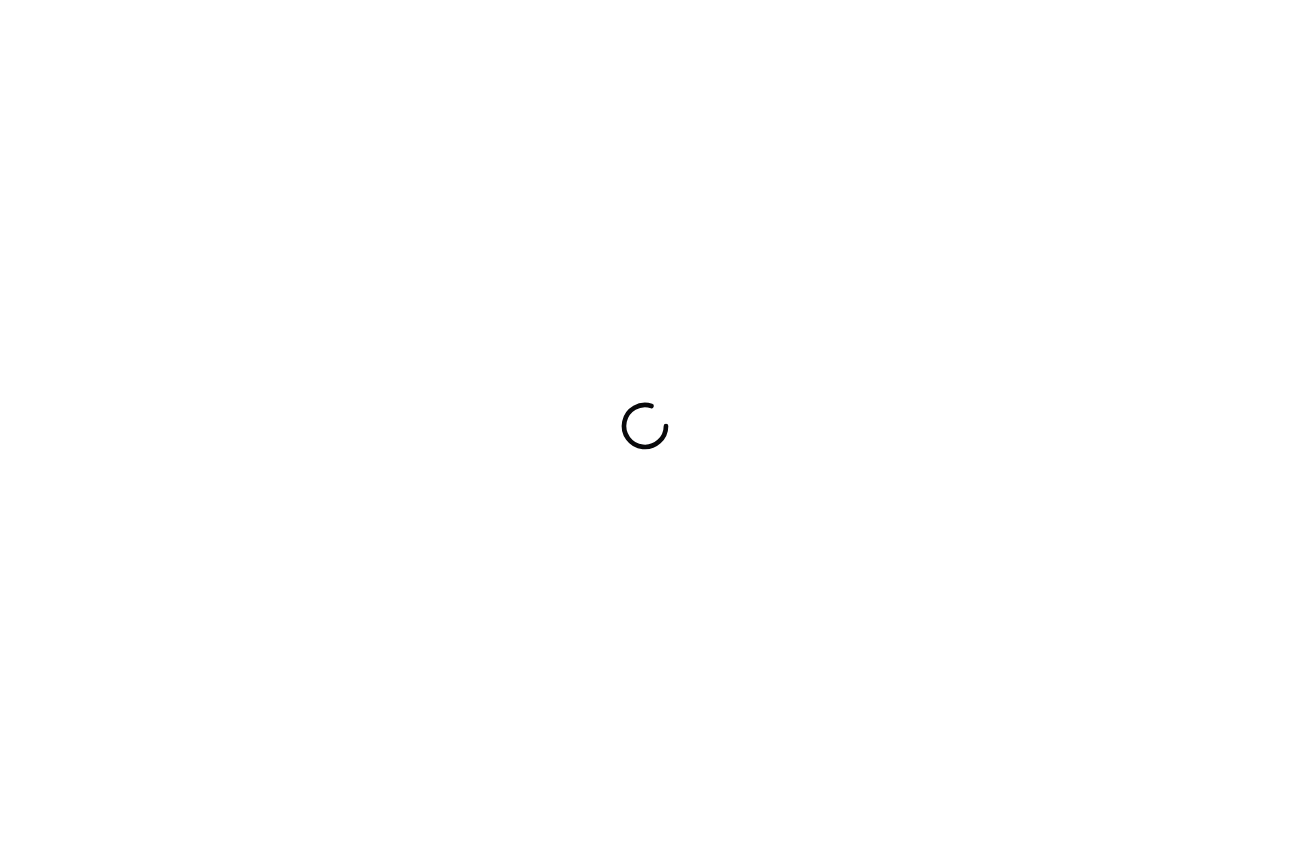 scroll, scrollTop: 0, scrollLeft: 0, axis: both 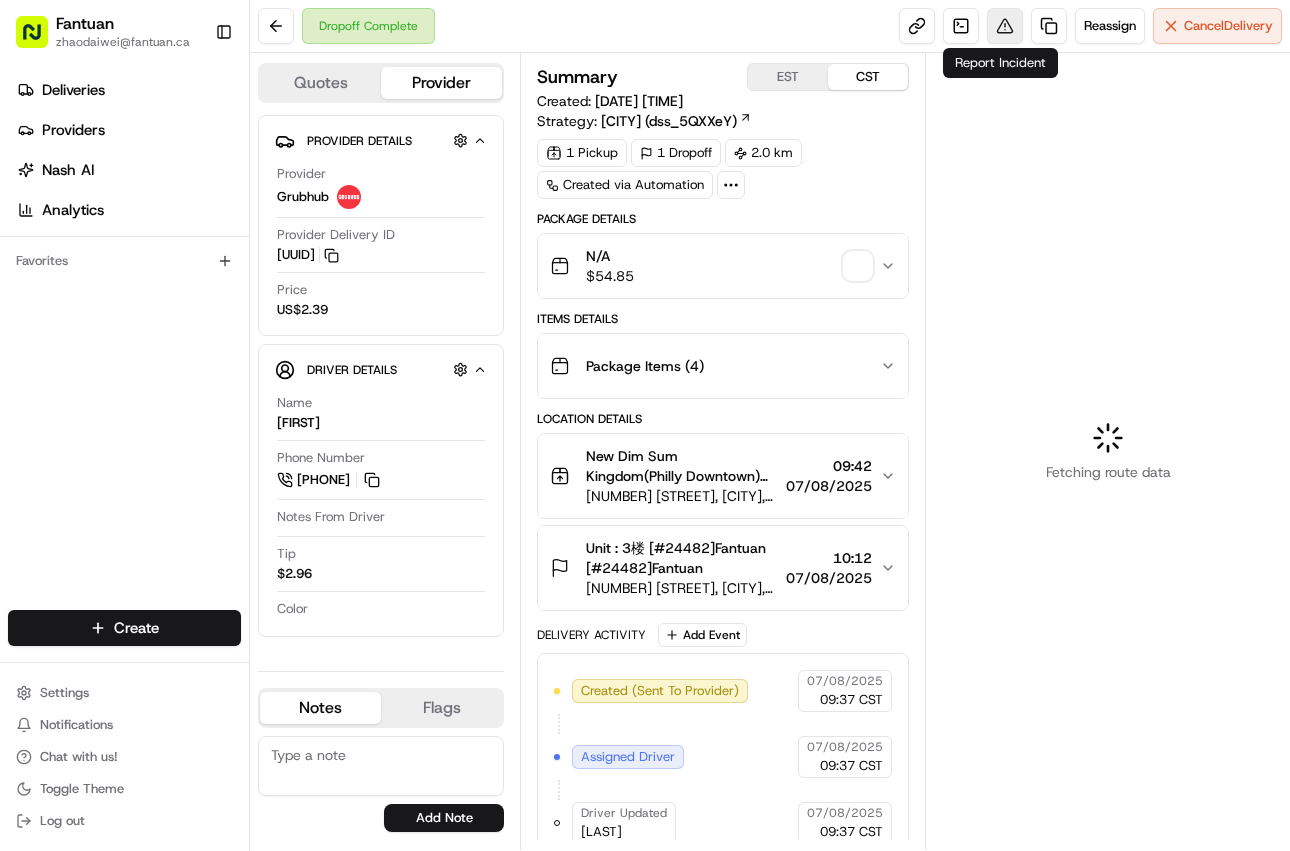 click at bounding box center (1005, 26) 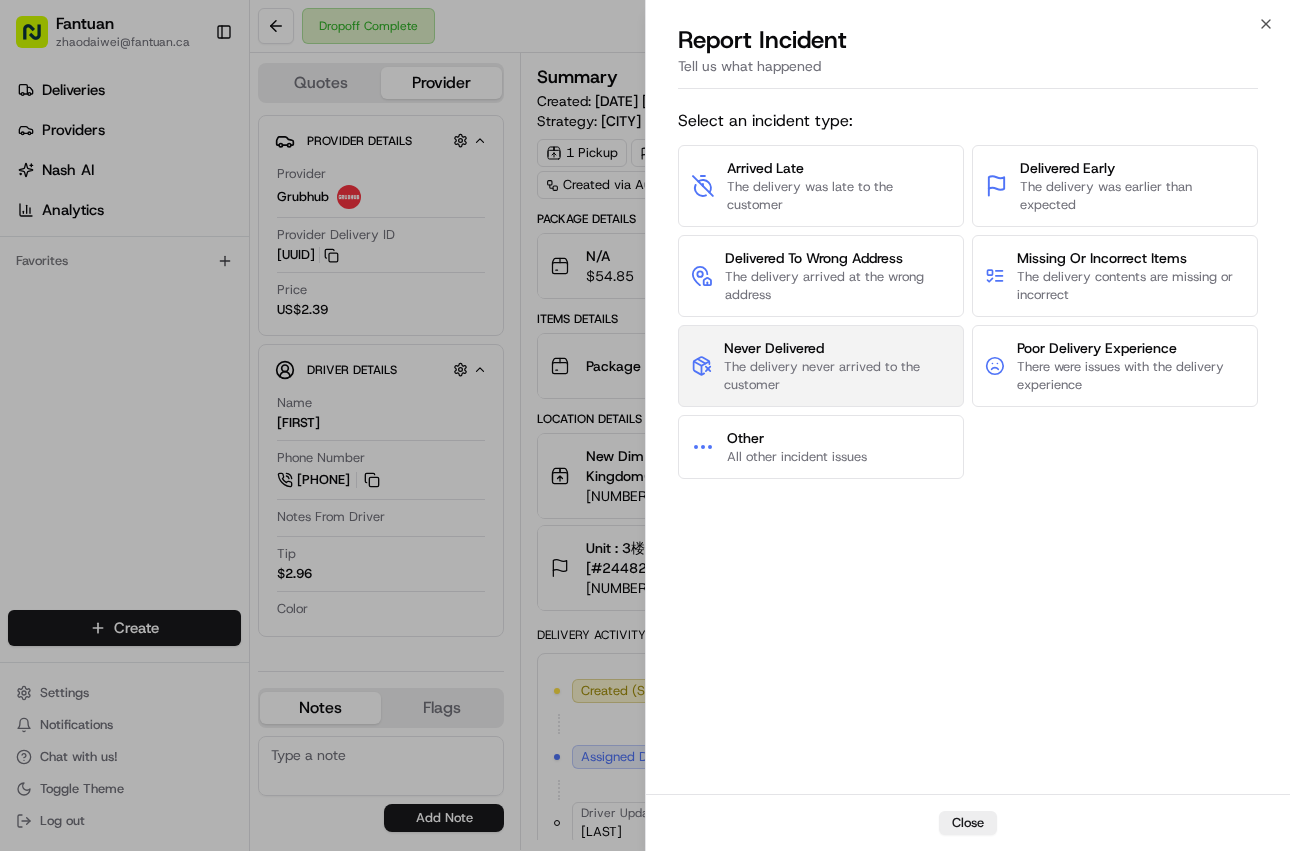 click on "The delivery never arrived to the customer" at bounding box center (837, 376) 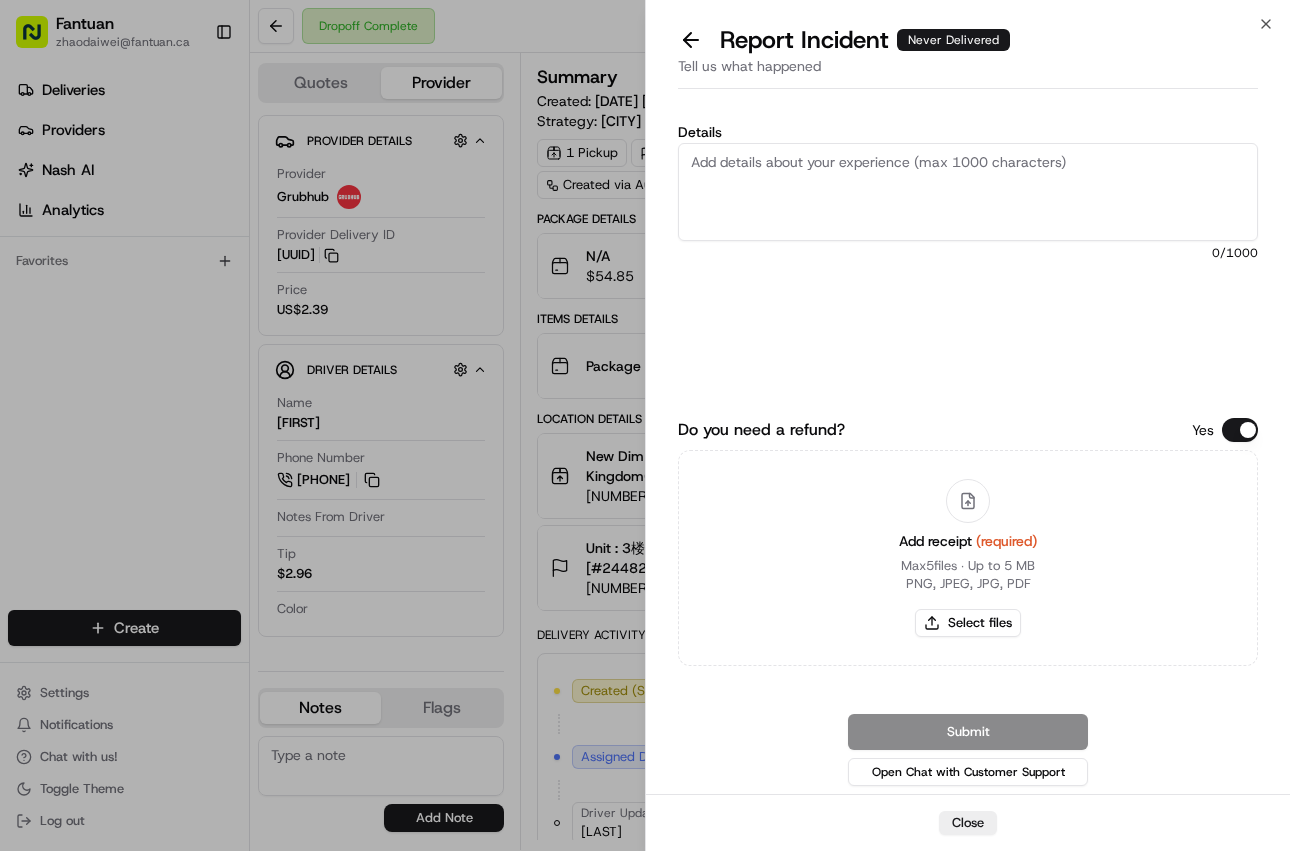 click on "Close" at bounding box center [968, 822] 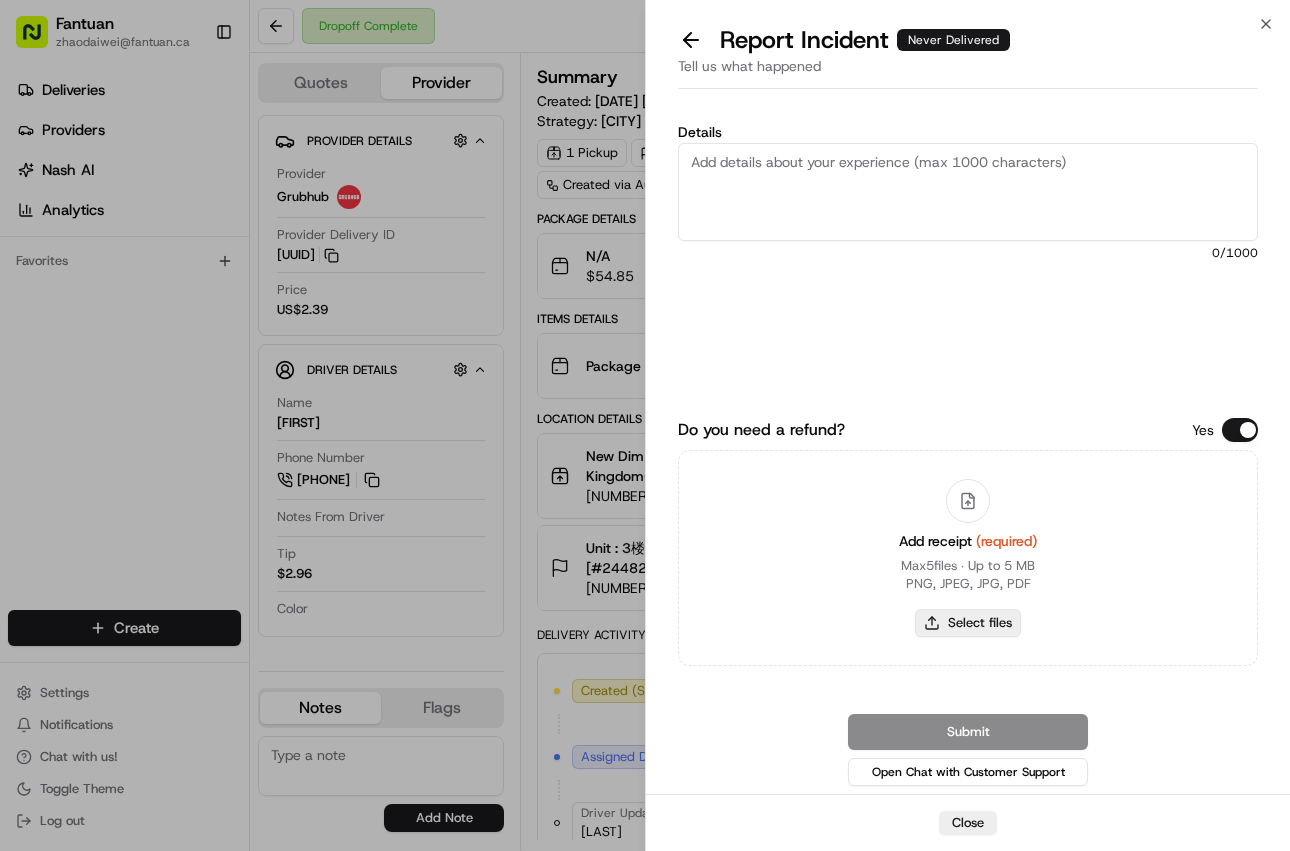 click on "Select files" at bounding box center (968, 623) 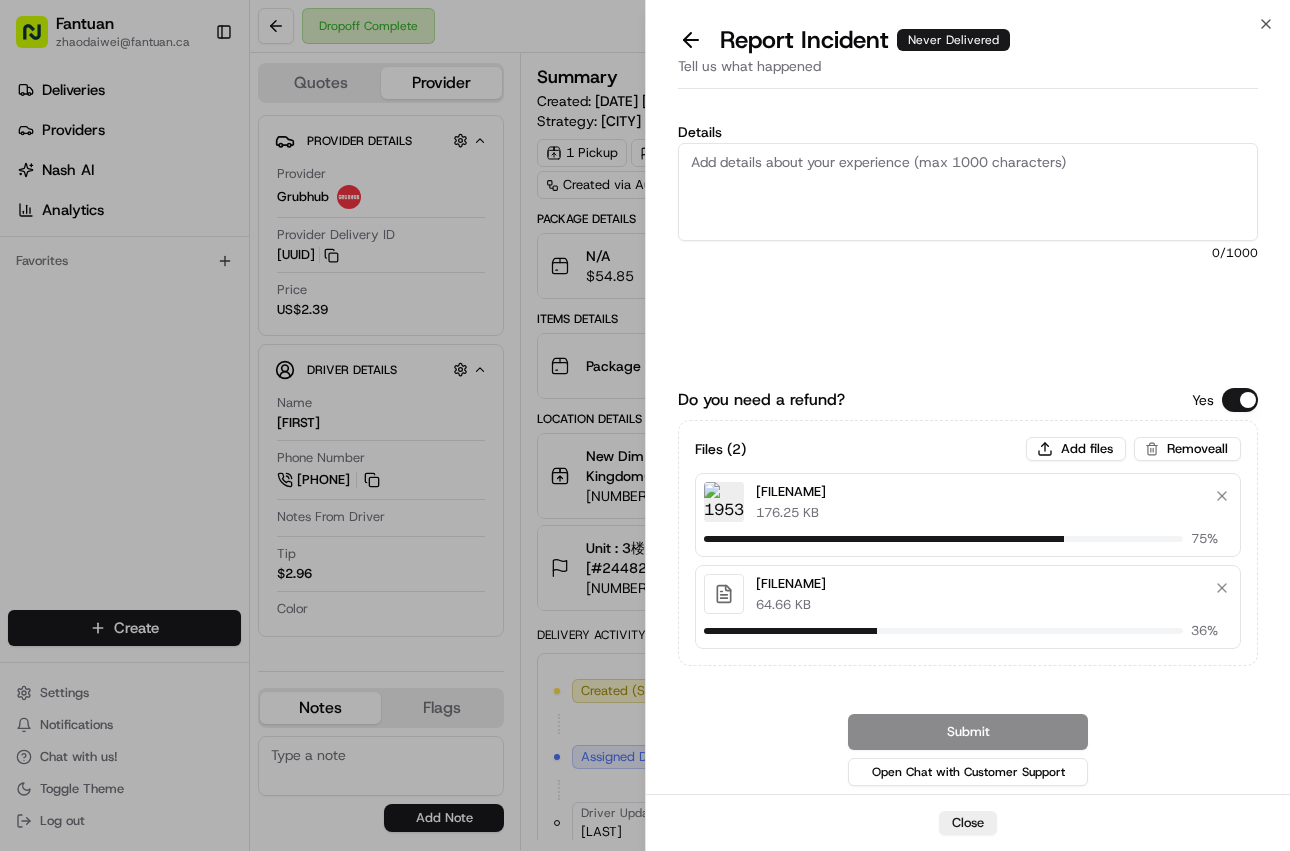 type 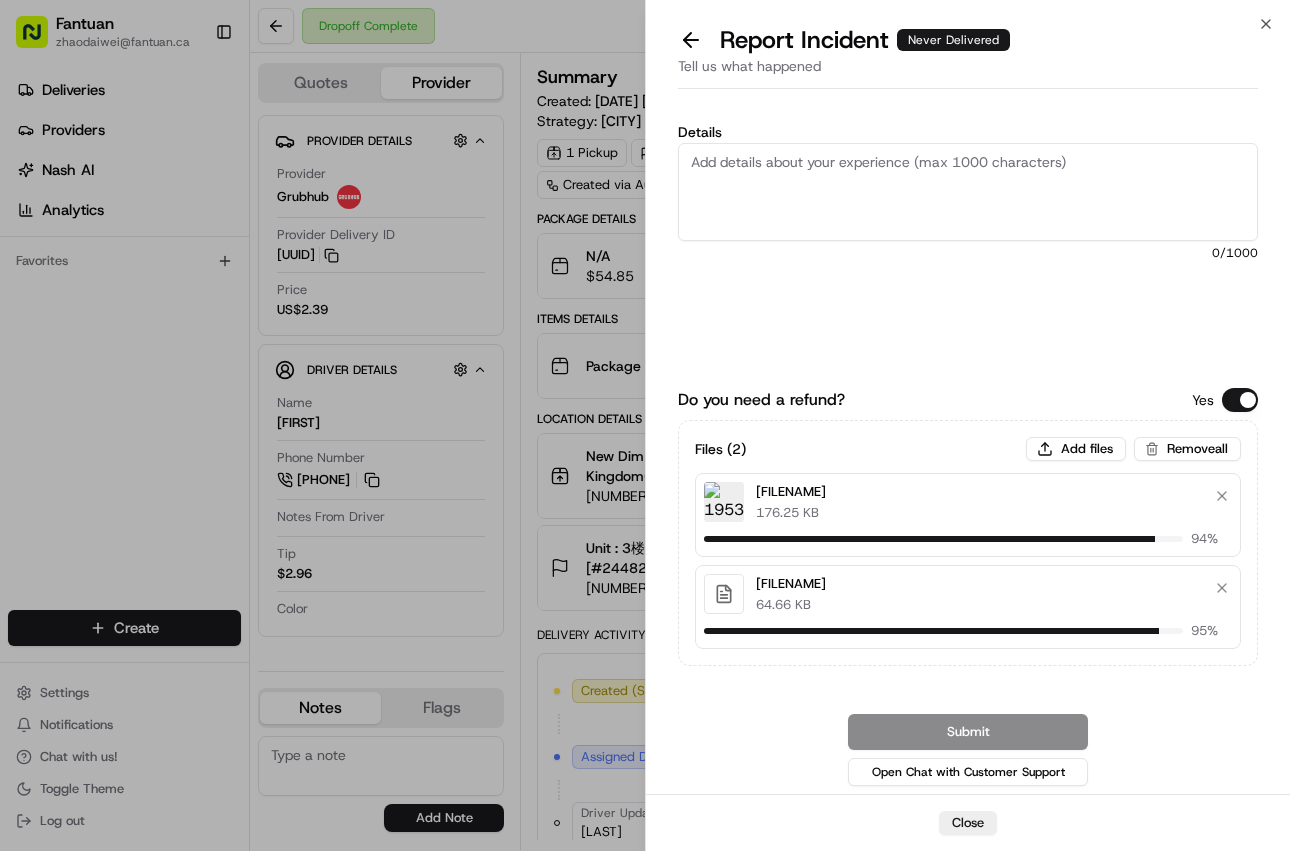 click on "Details" at bounding box center [968, 192] 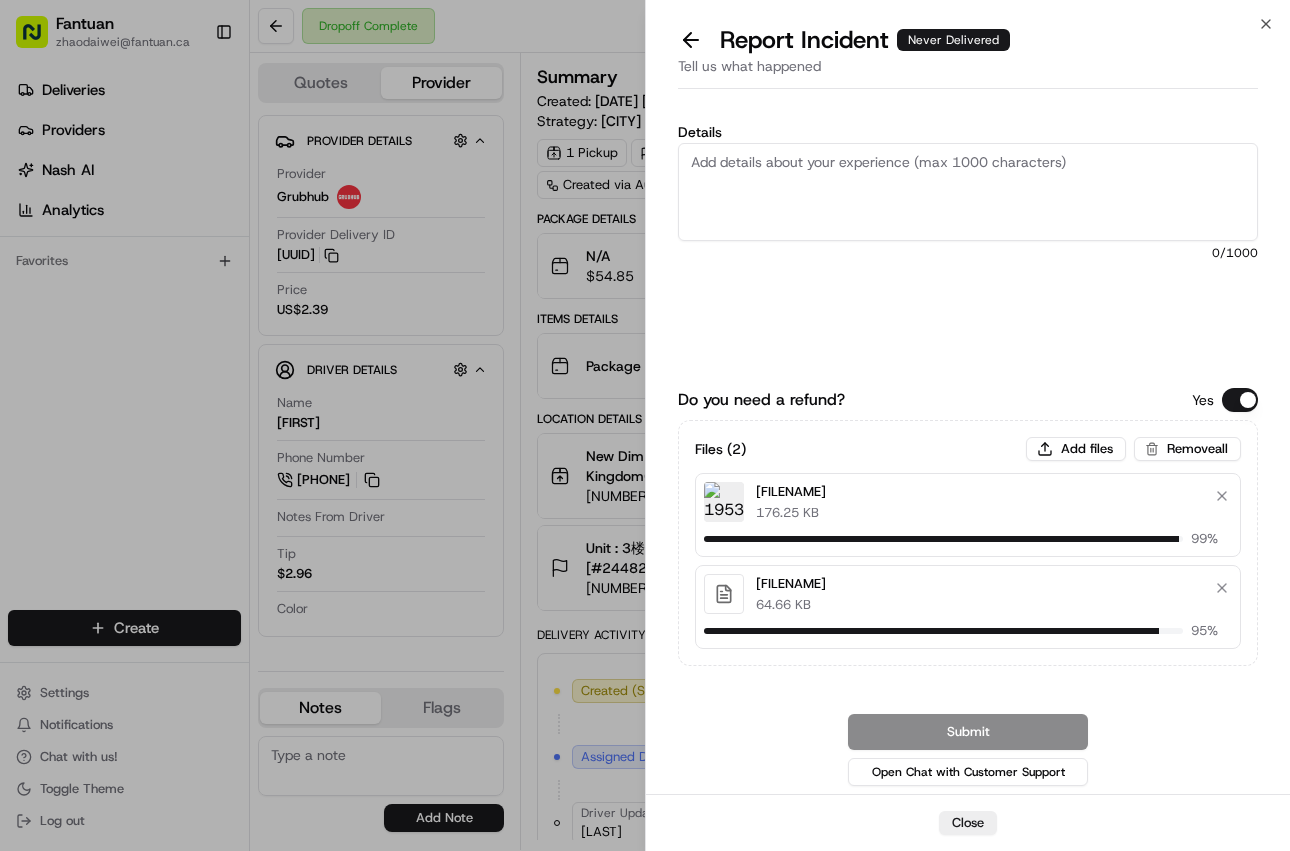 paste on "Driver failed to deliver and did not contact guest" 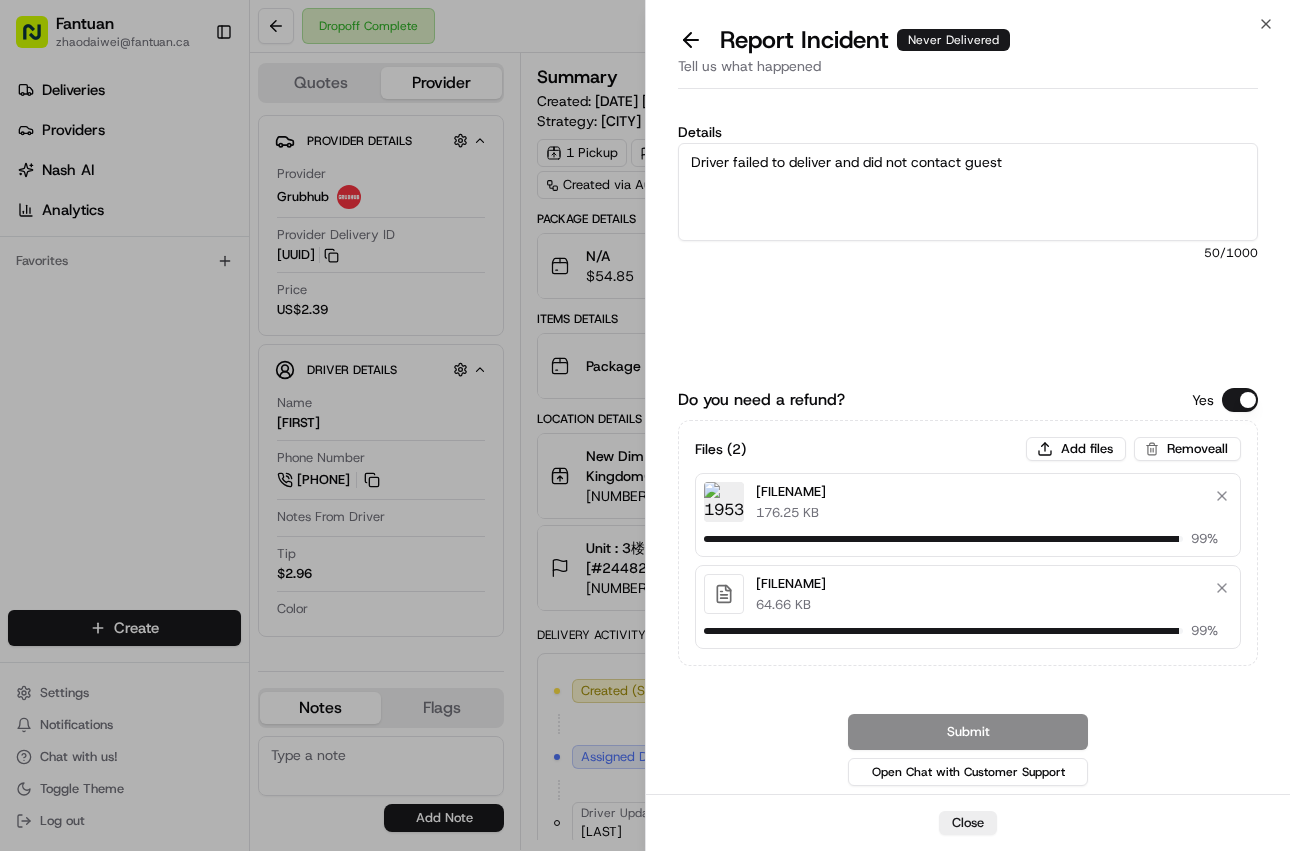 type on "Driver failed to deliver and did not contact guest" 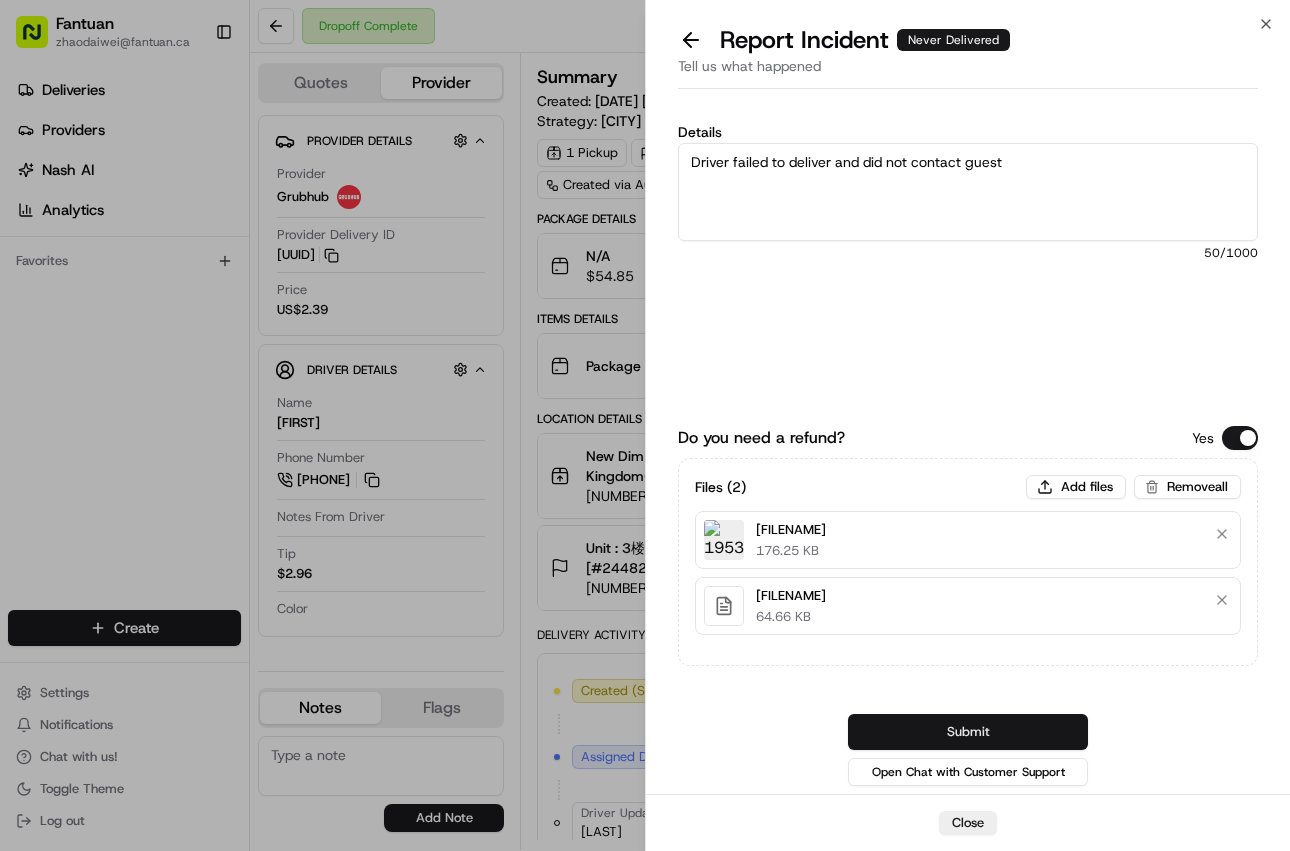 click on "Submit" at bounding box center [968, 732] 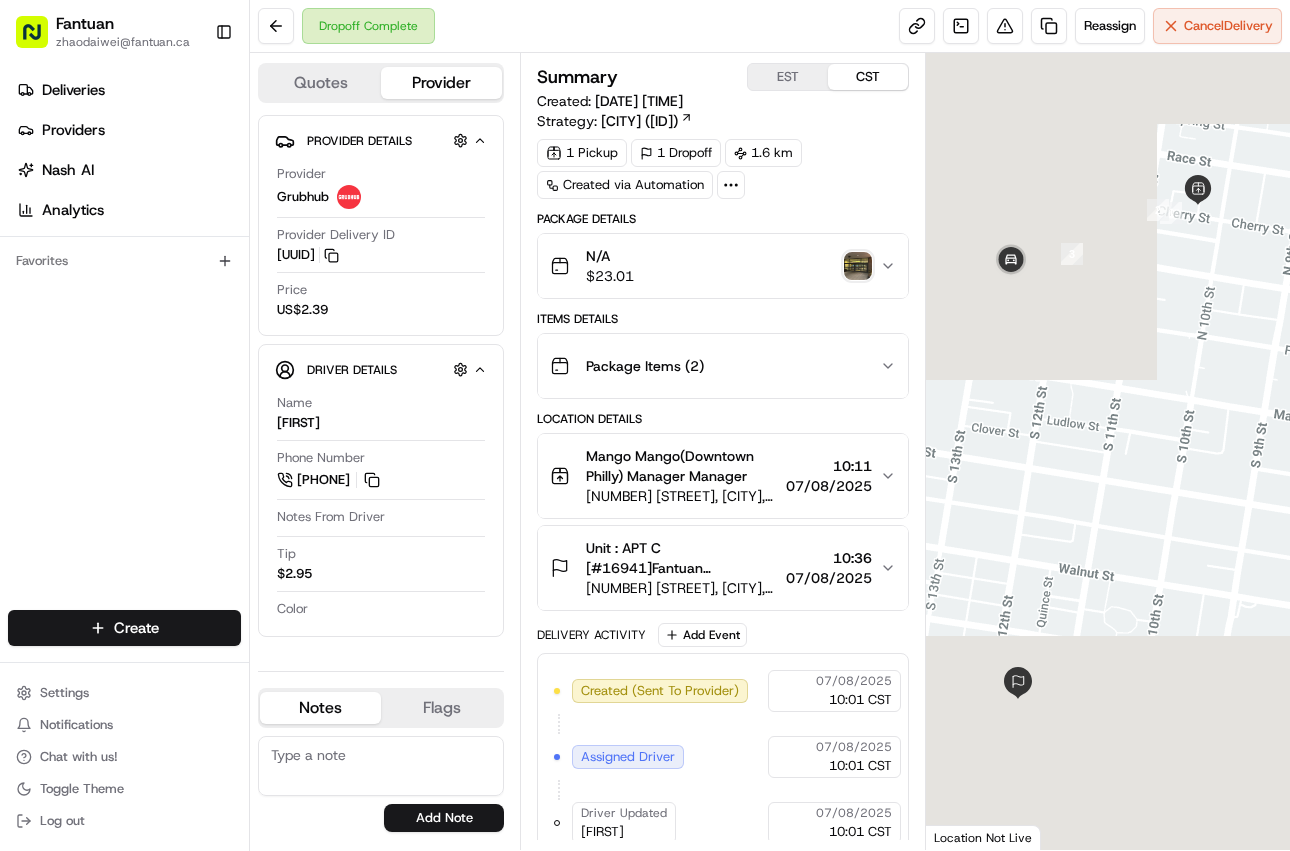 scroll, scrollTop: 0, scrollLeft: 0, axis: both 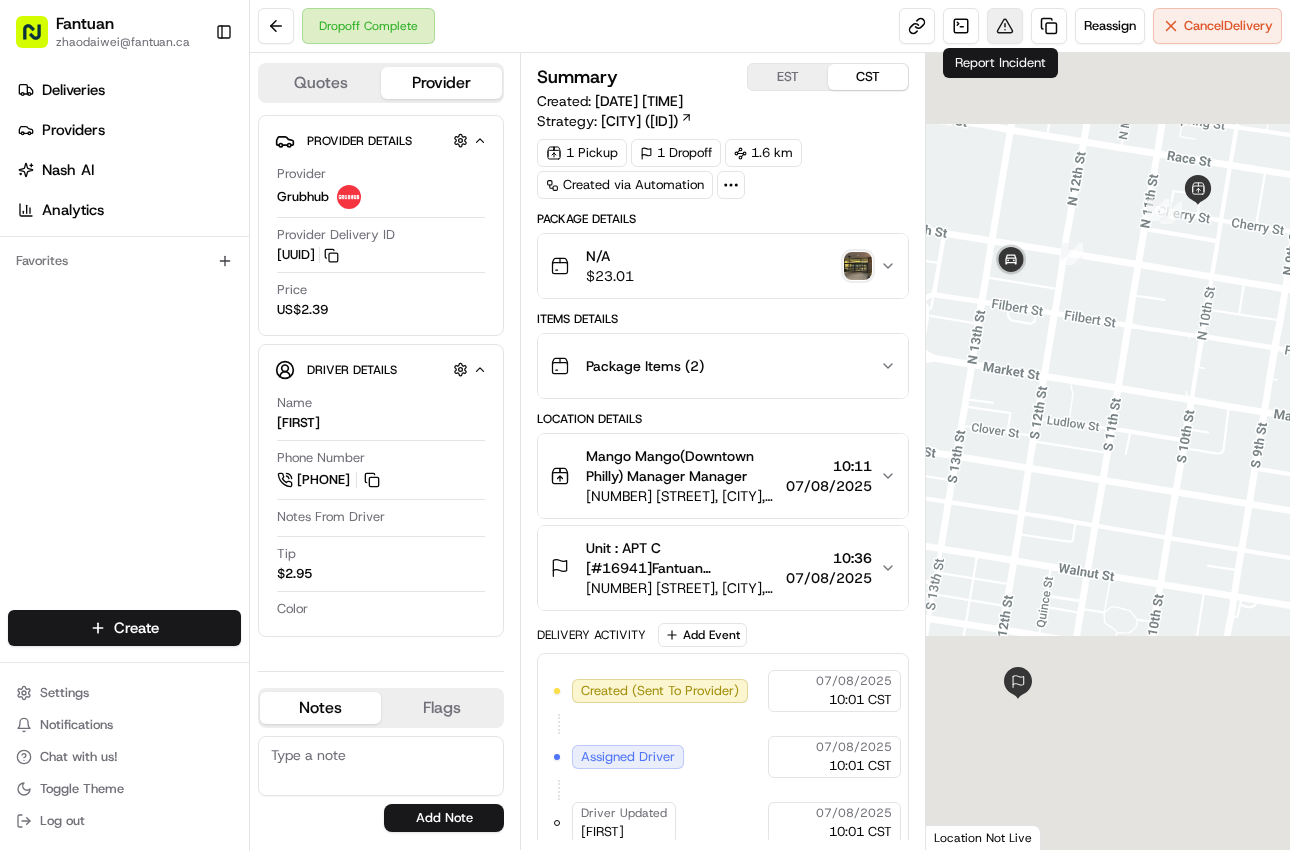 click at bounding box center (1005, 26) 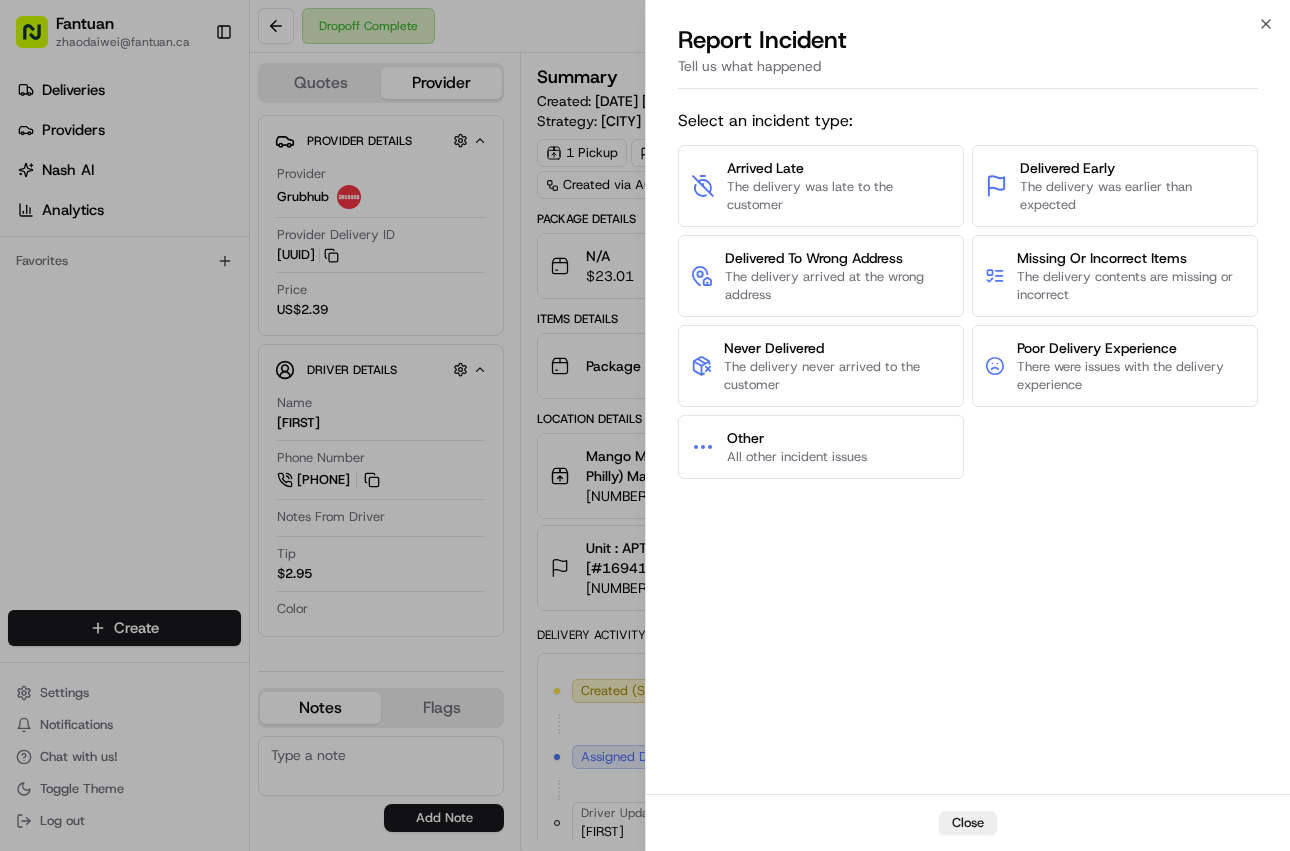 click on "Close" at bounding box center (968, 822) 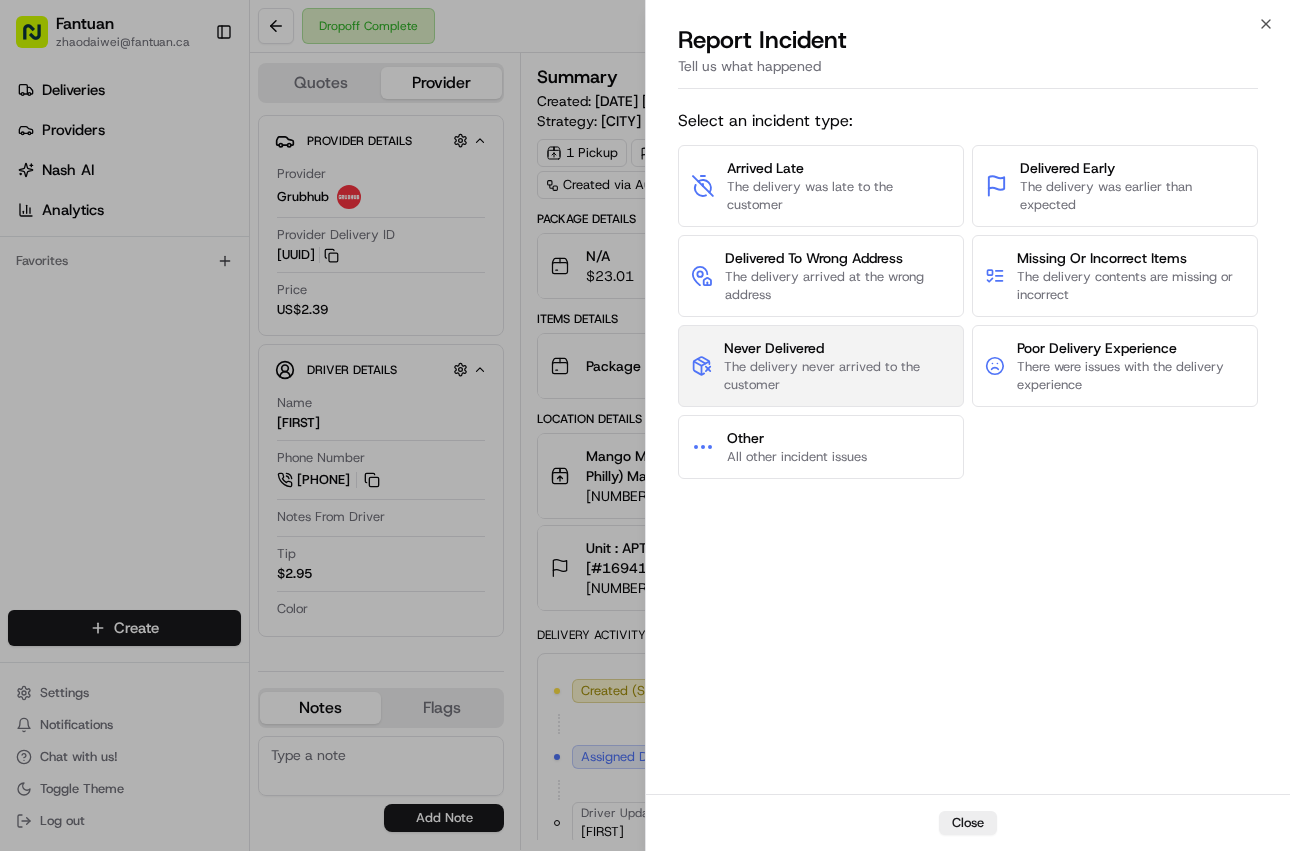 click on "The delivery never arrived to the customer" at bounding box center (837, 376) 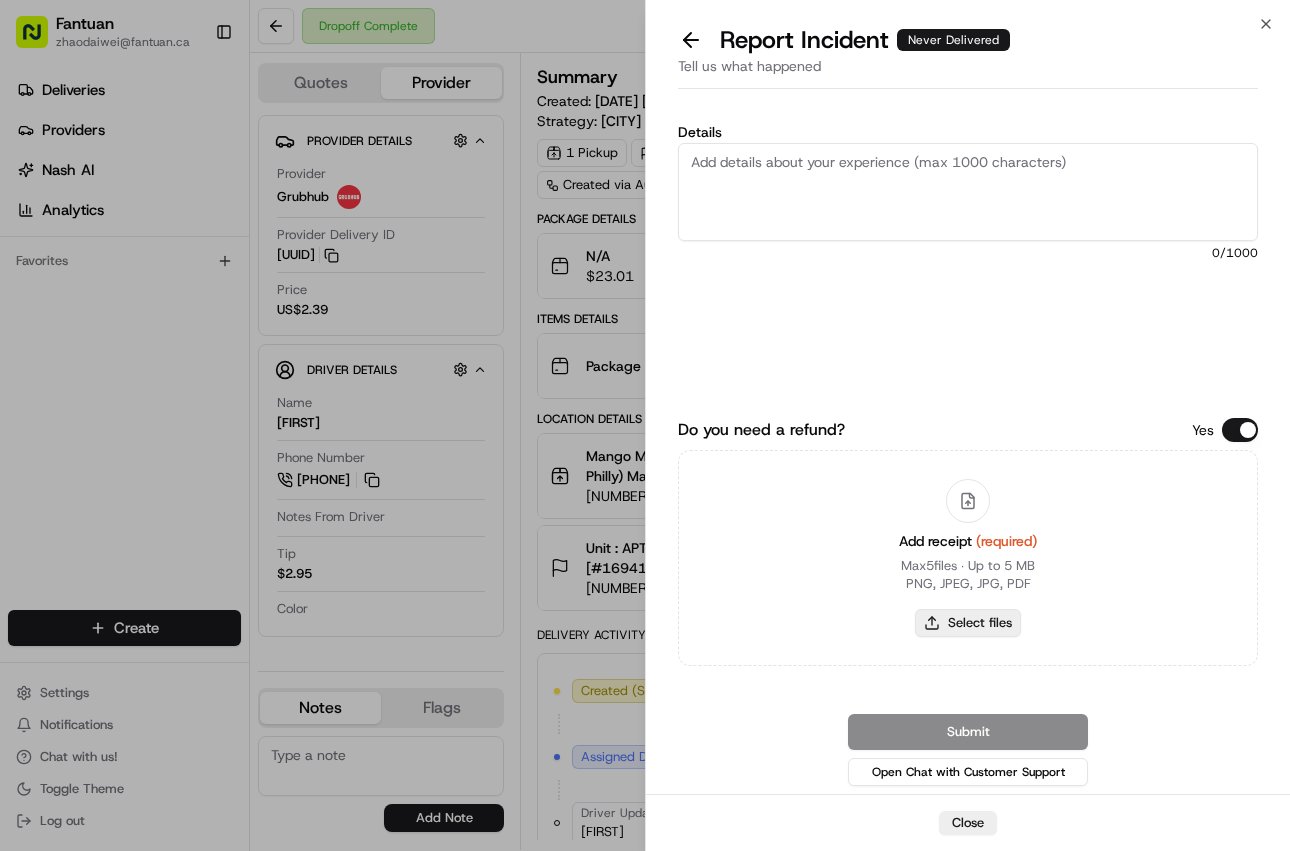 click on "Select files" at bounding box center [968, 623] 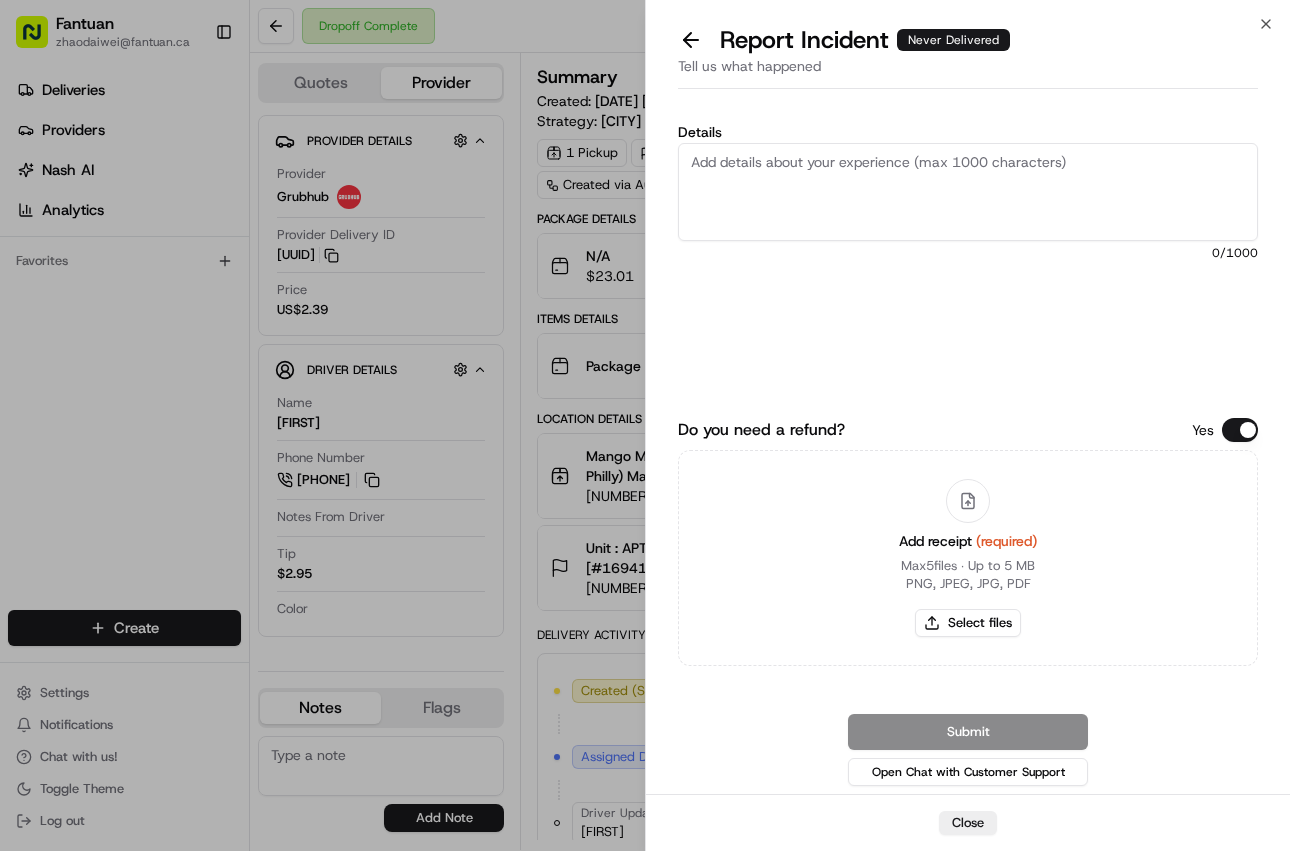 type on "C:\fakepath\1953279309695193088.jpeg" 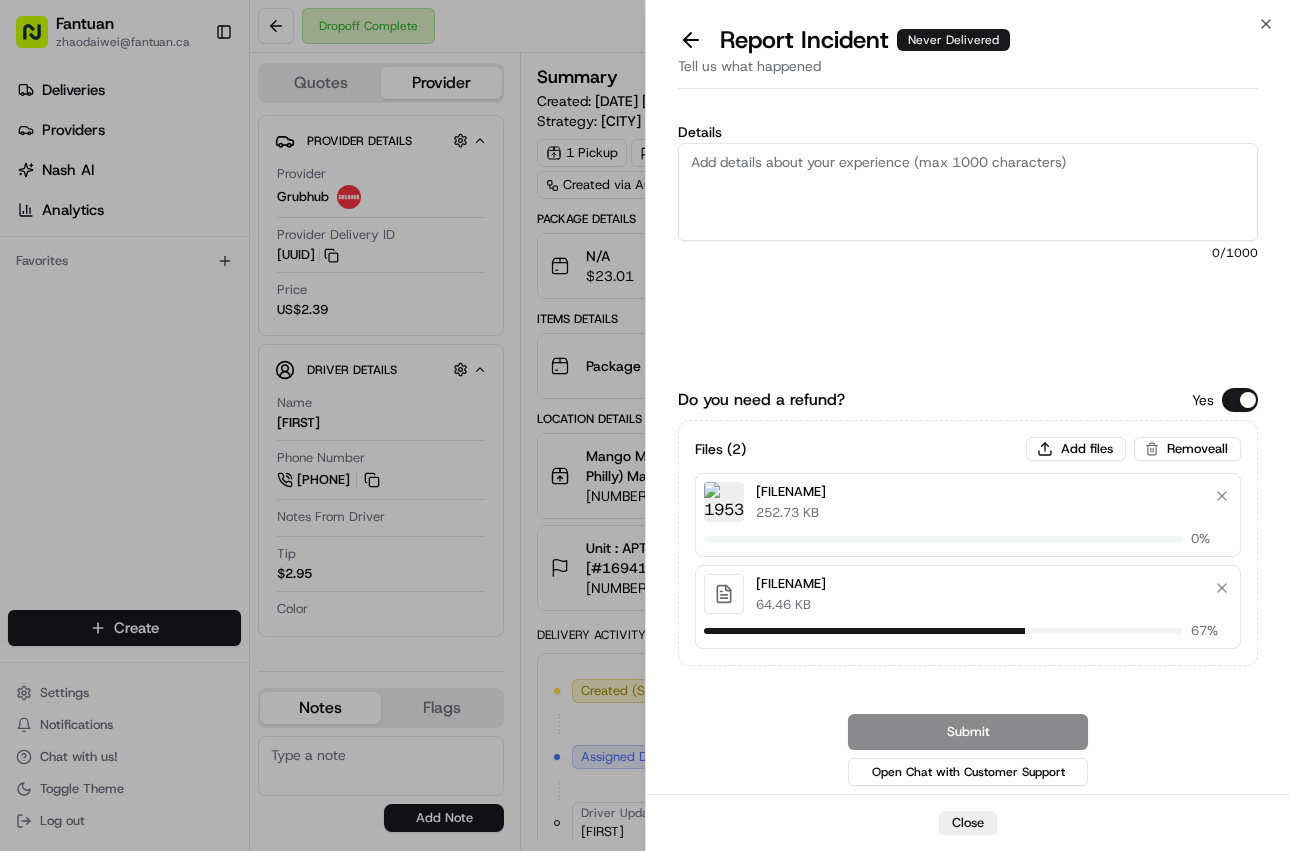 type 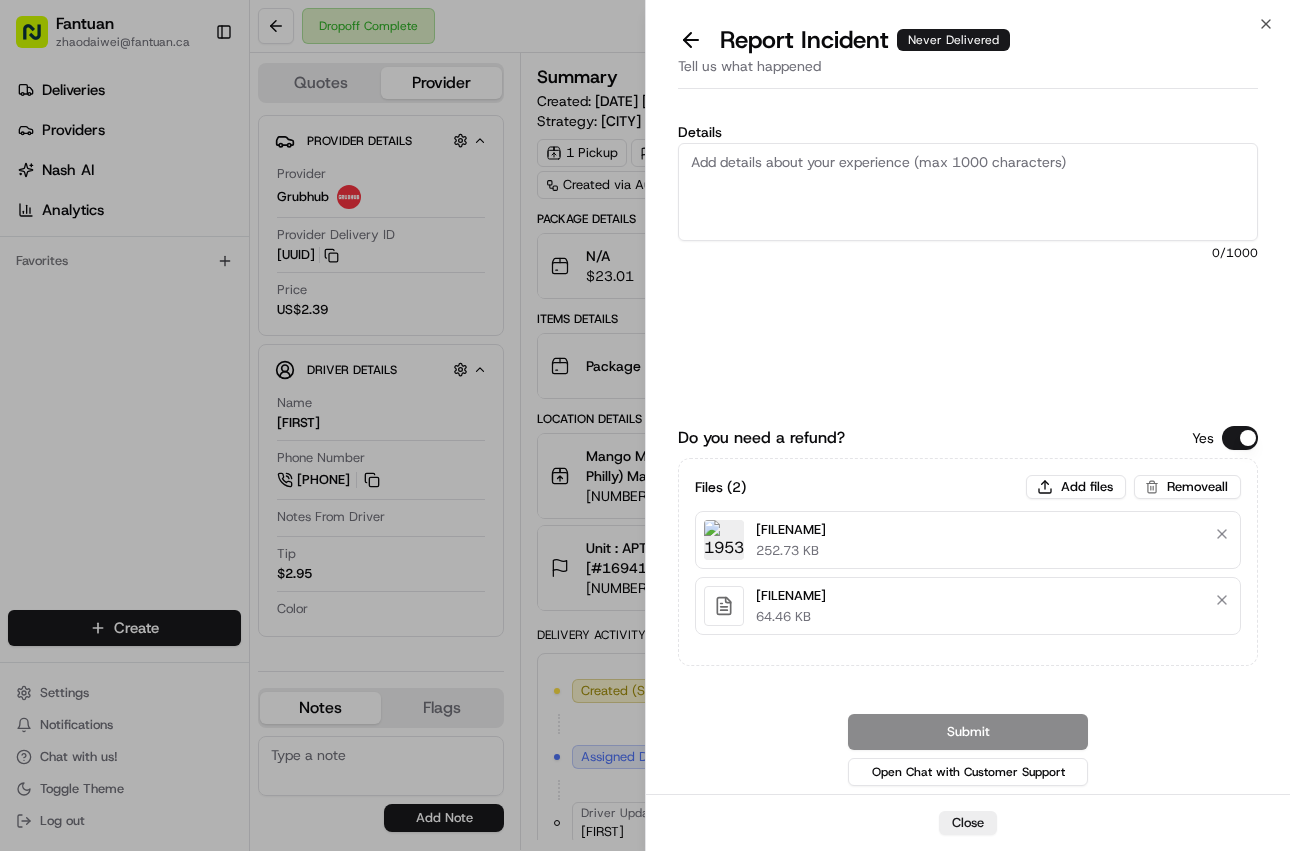 drag, startPoint x: 1176, startPoint y: 825, endPoint x: 1133, endPoint y: 810, distance: 45.54119 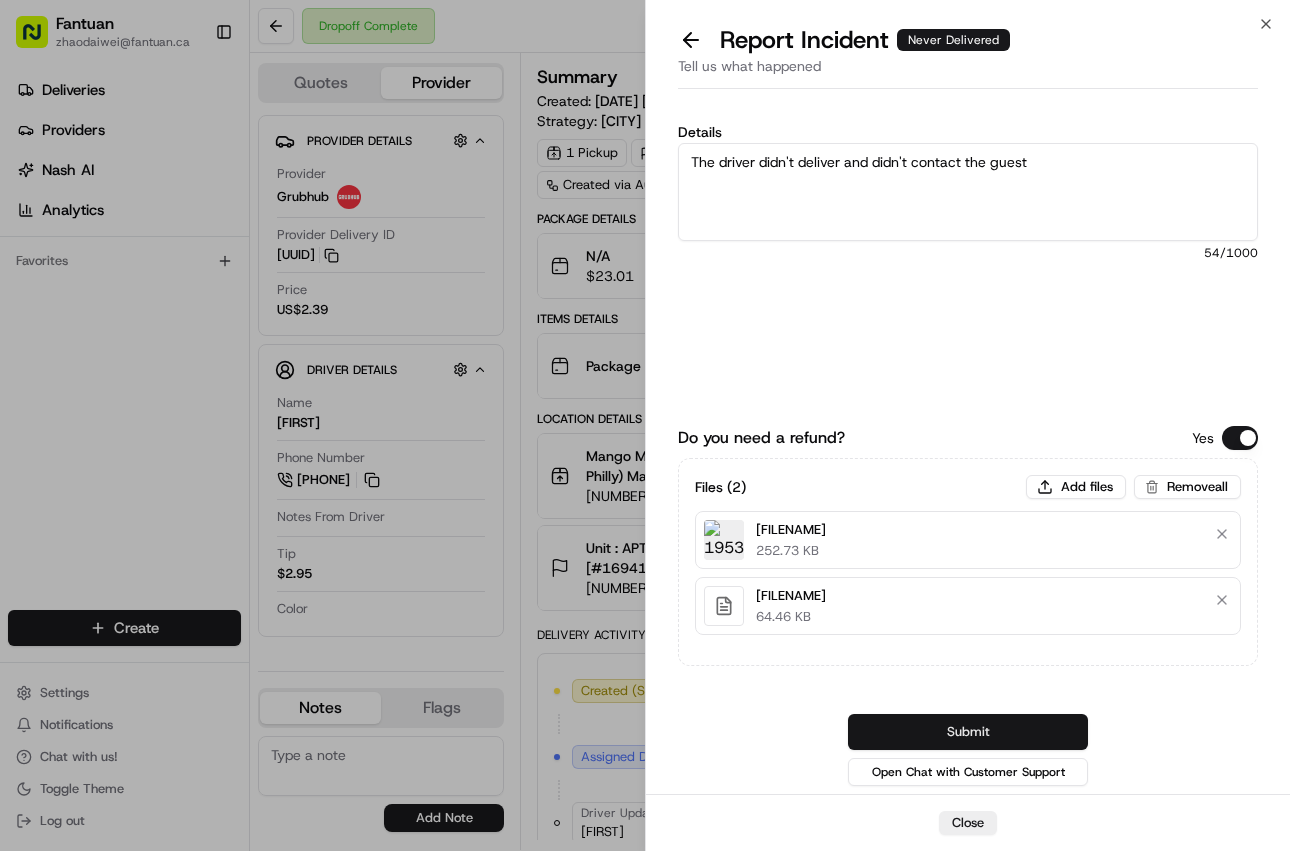type on "The driver didn't deliver and didn't contact the guest" 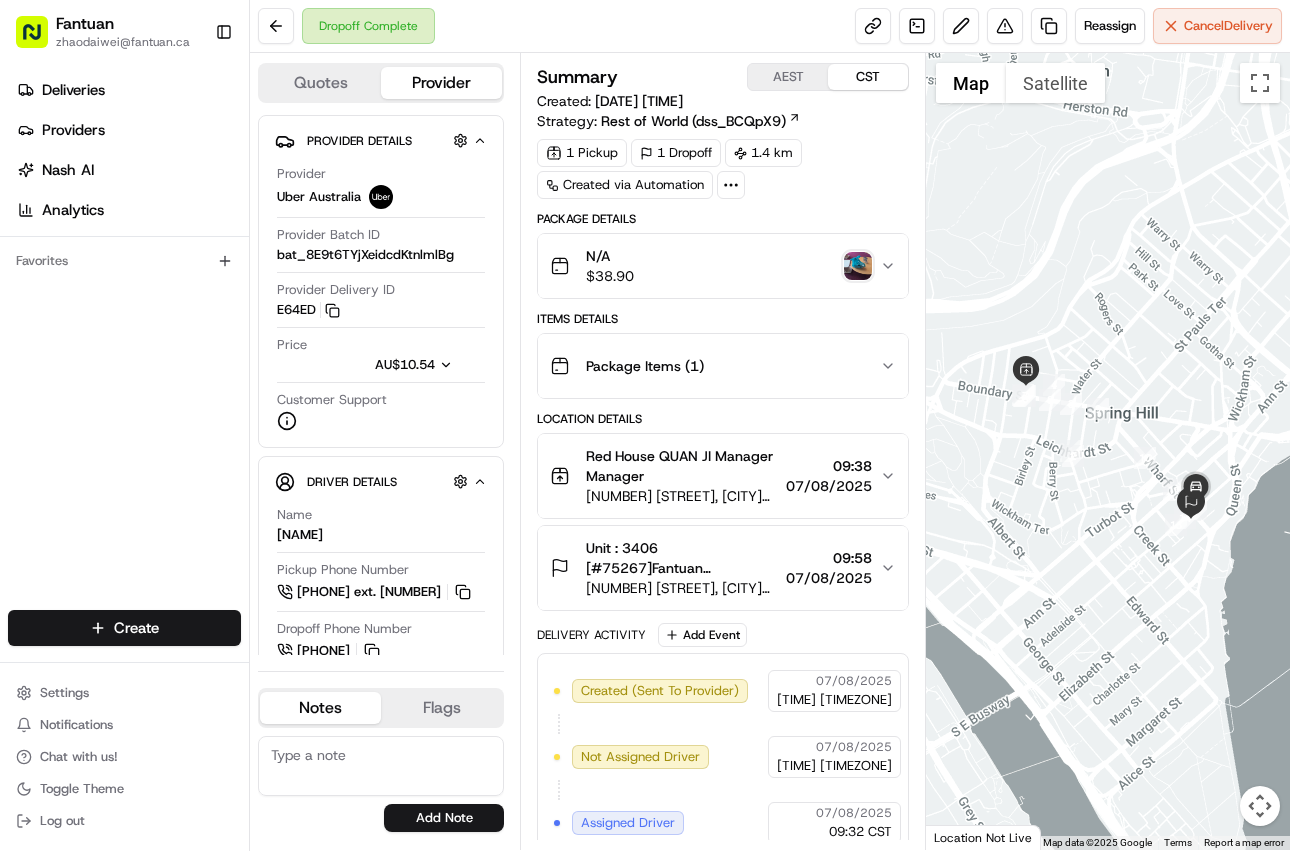 scroll, scrollTop: 0, scrollLeft: 0, axis: both 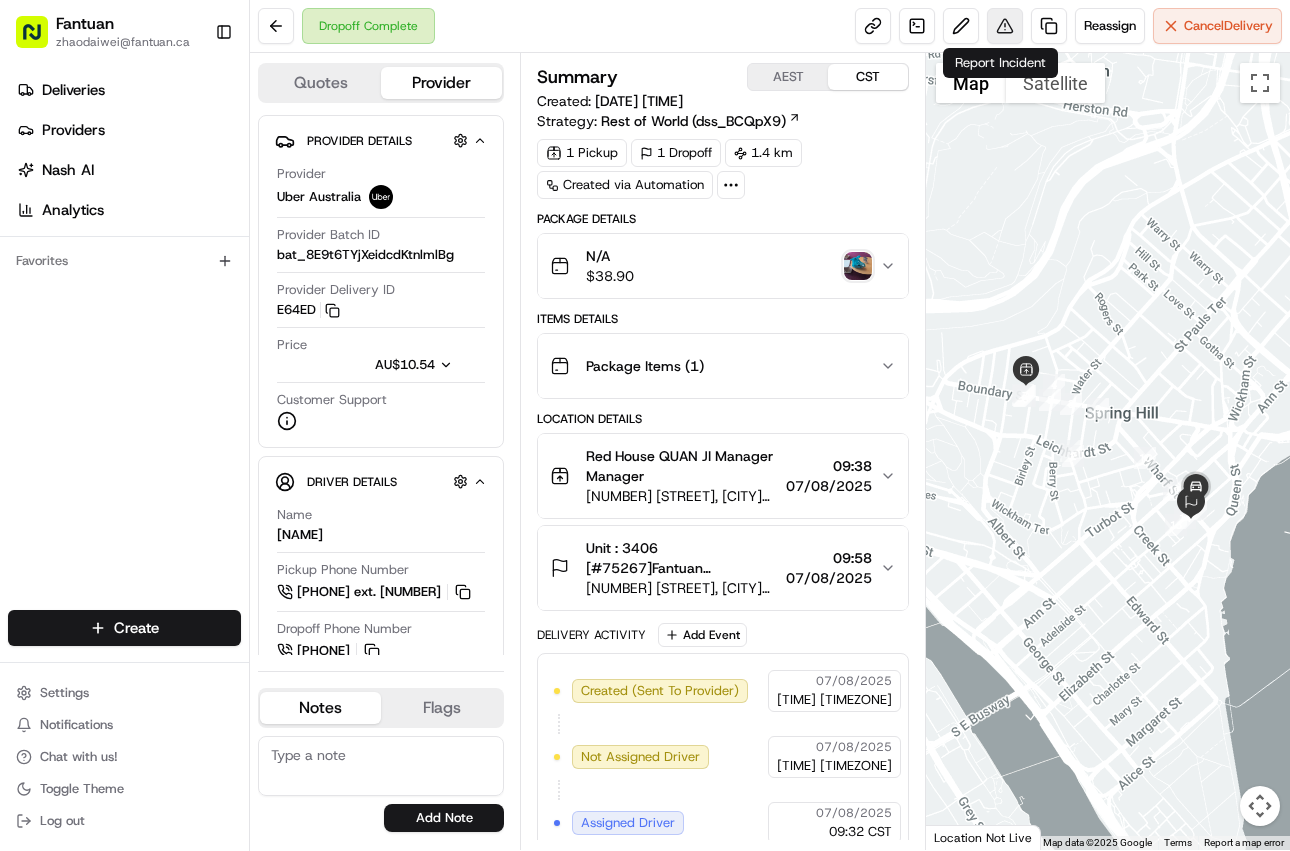 click at bounding box center [1005, 26] 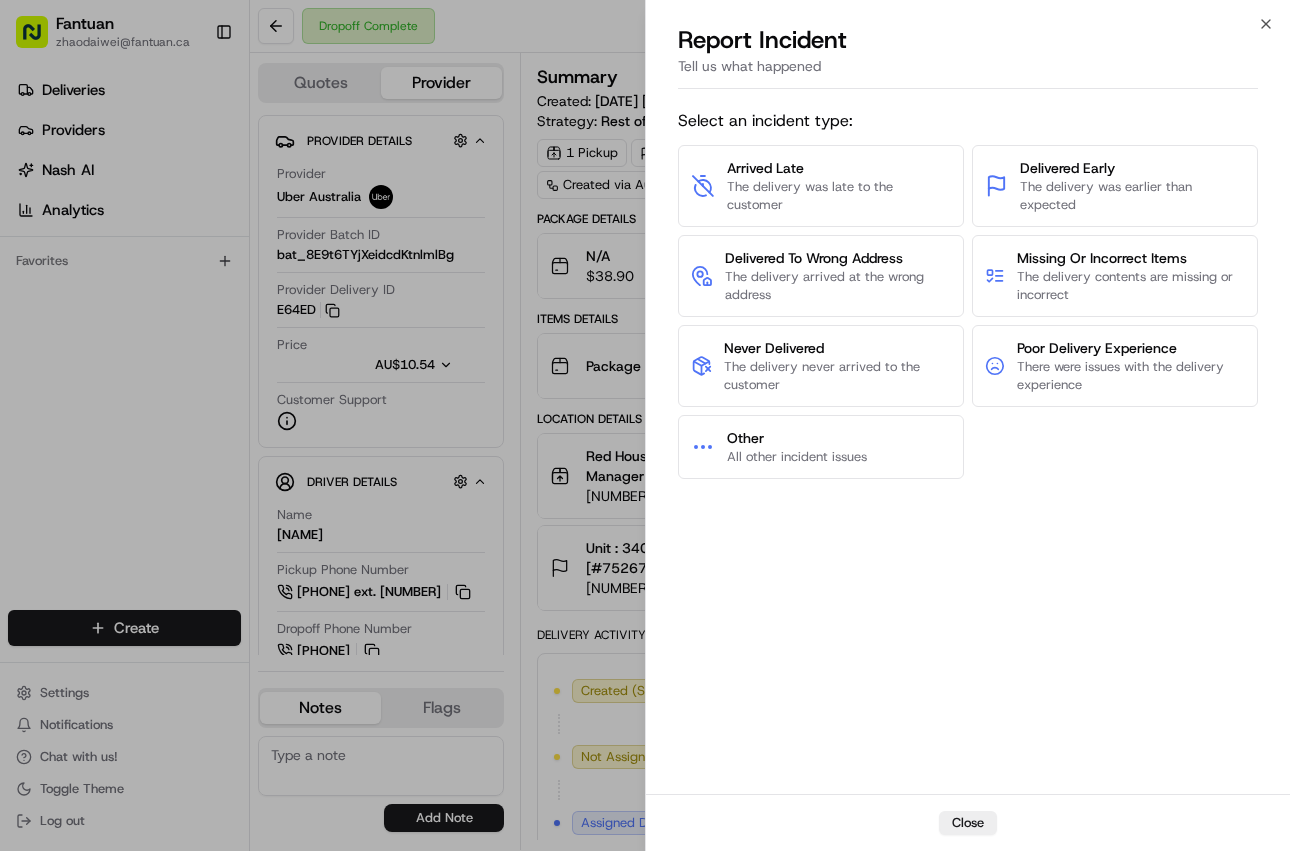 click on "Close" at bounding box center [968, 822] 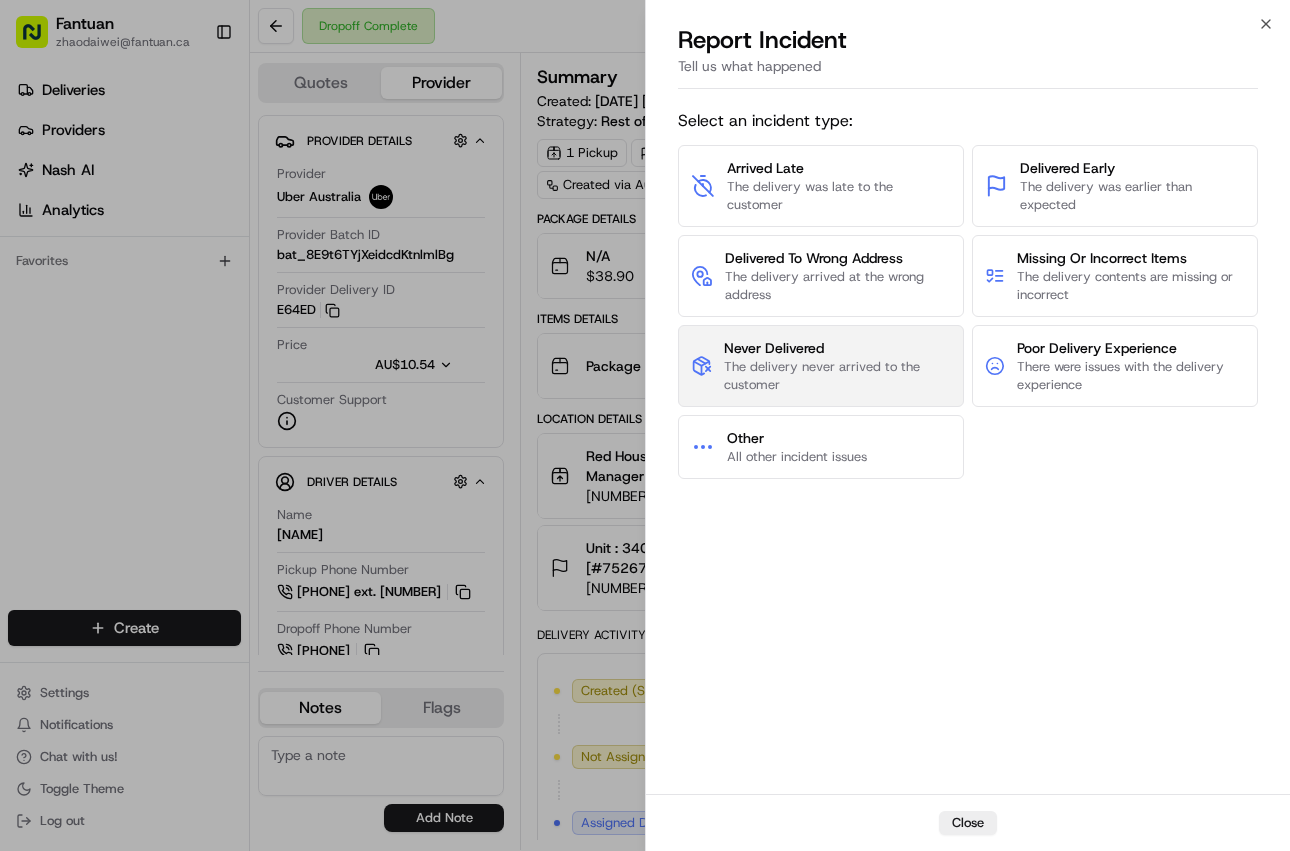 click on "The delivery never arrived to the customer" at bounding box center (837, 376) 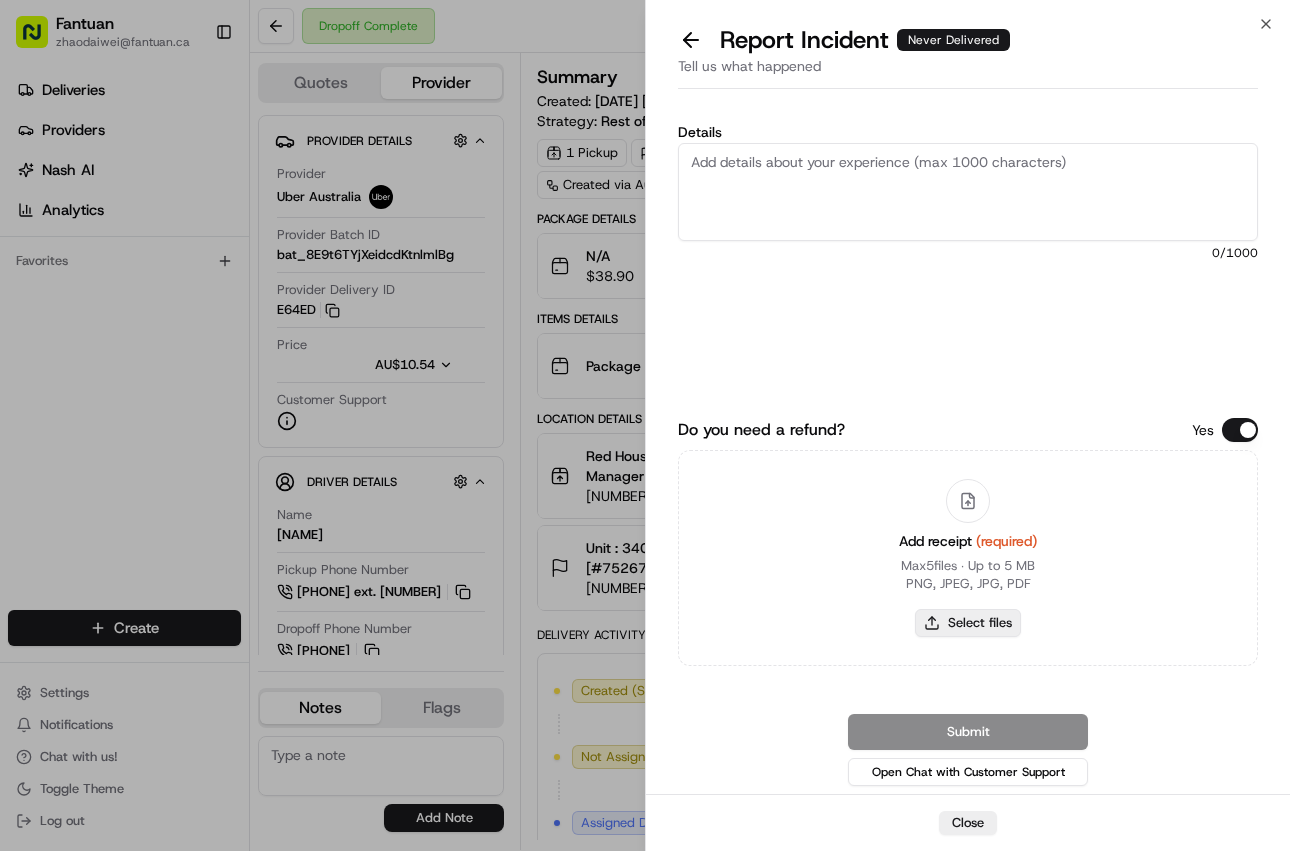 click on "Select files" at bounding box center [968, 623] 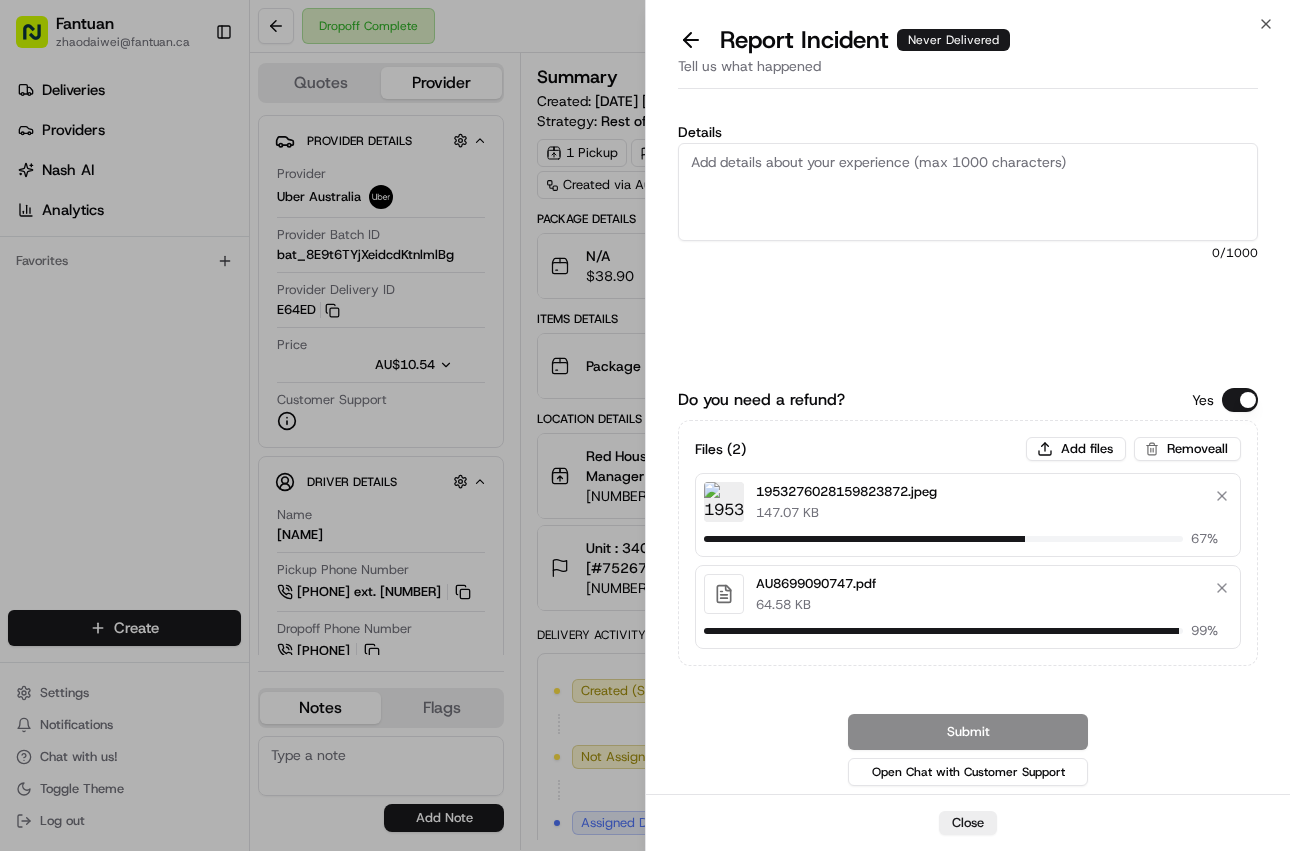 type 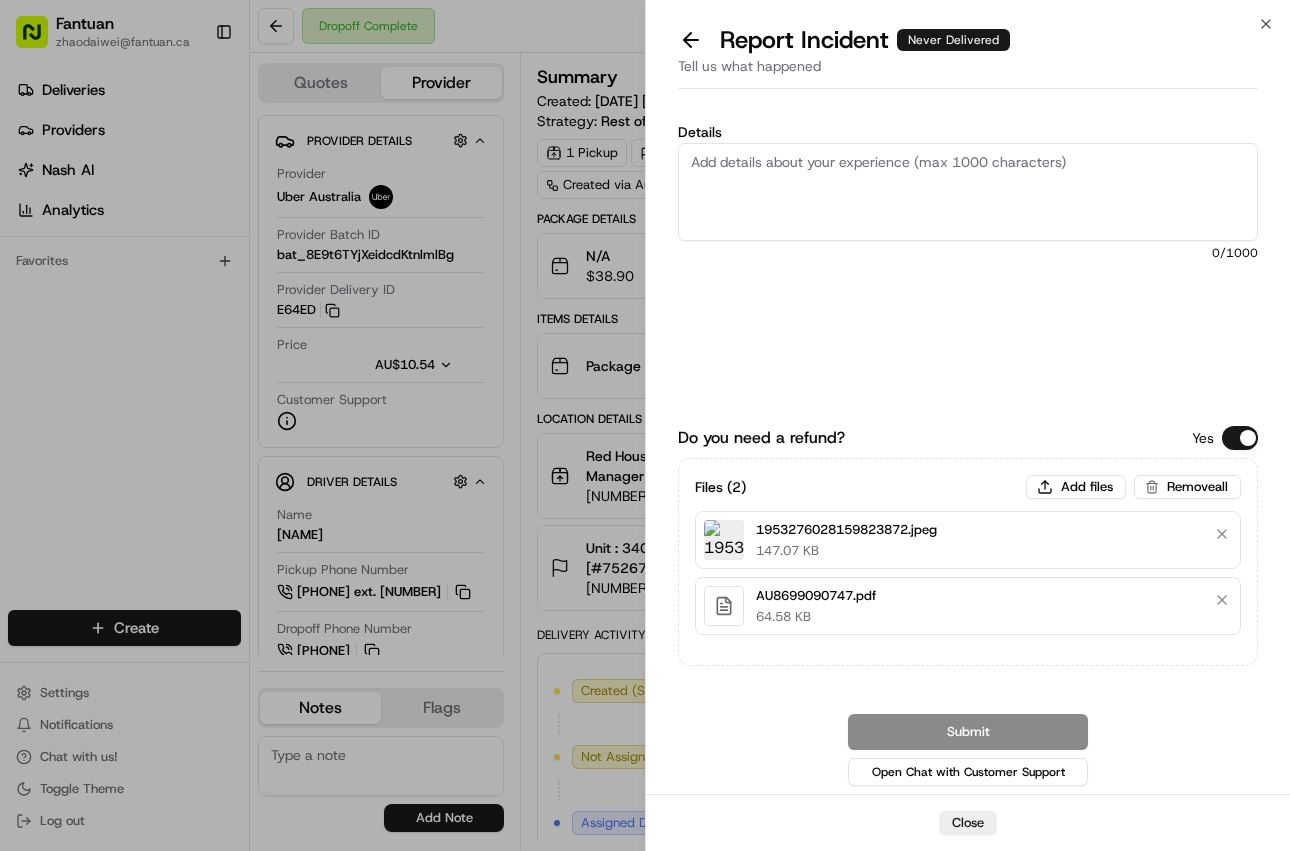 click on "Details" at bounding box center (968, 192) 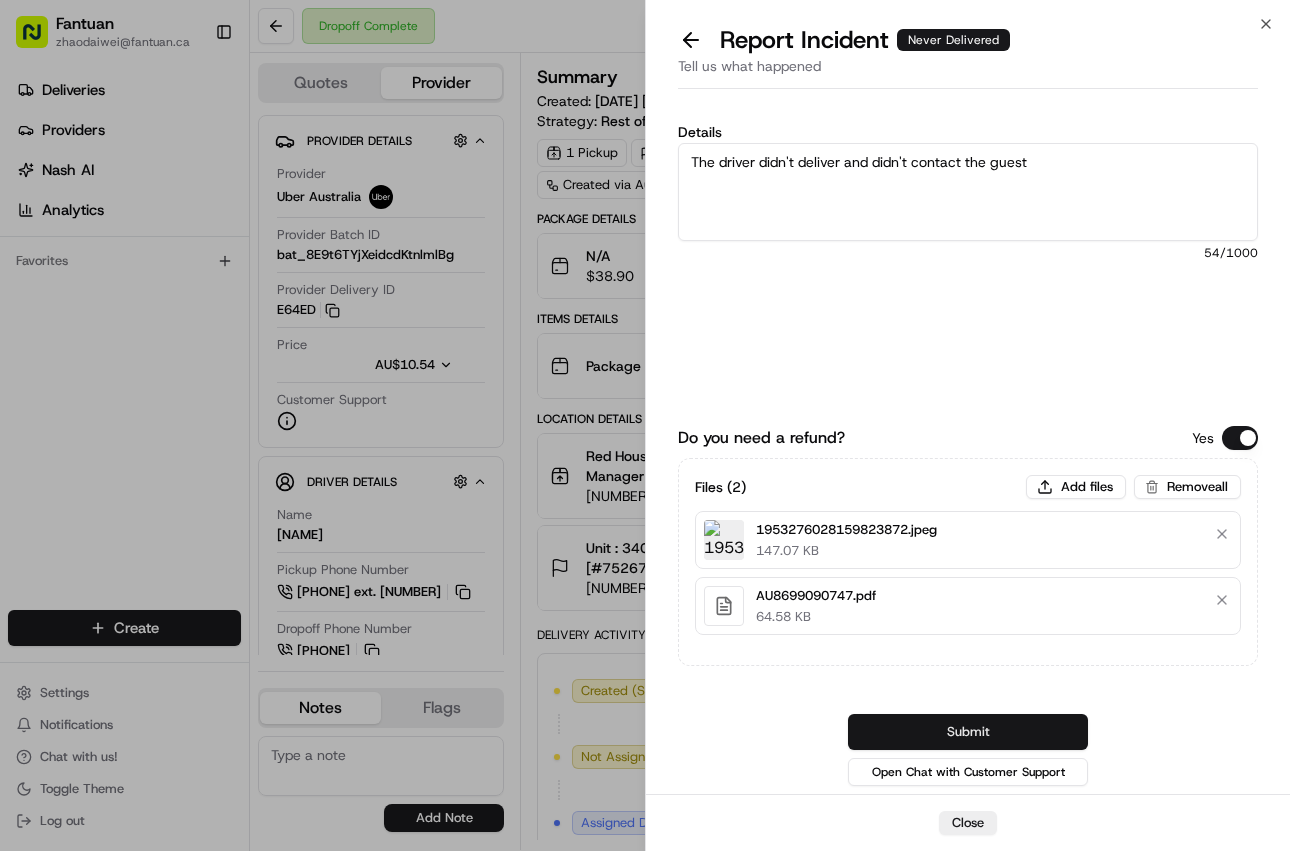 type on "The driver didn't deliver and didn't contact the guest" 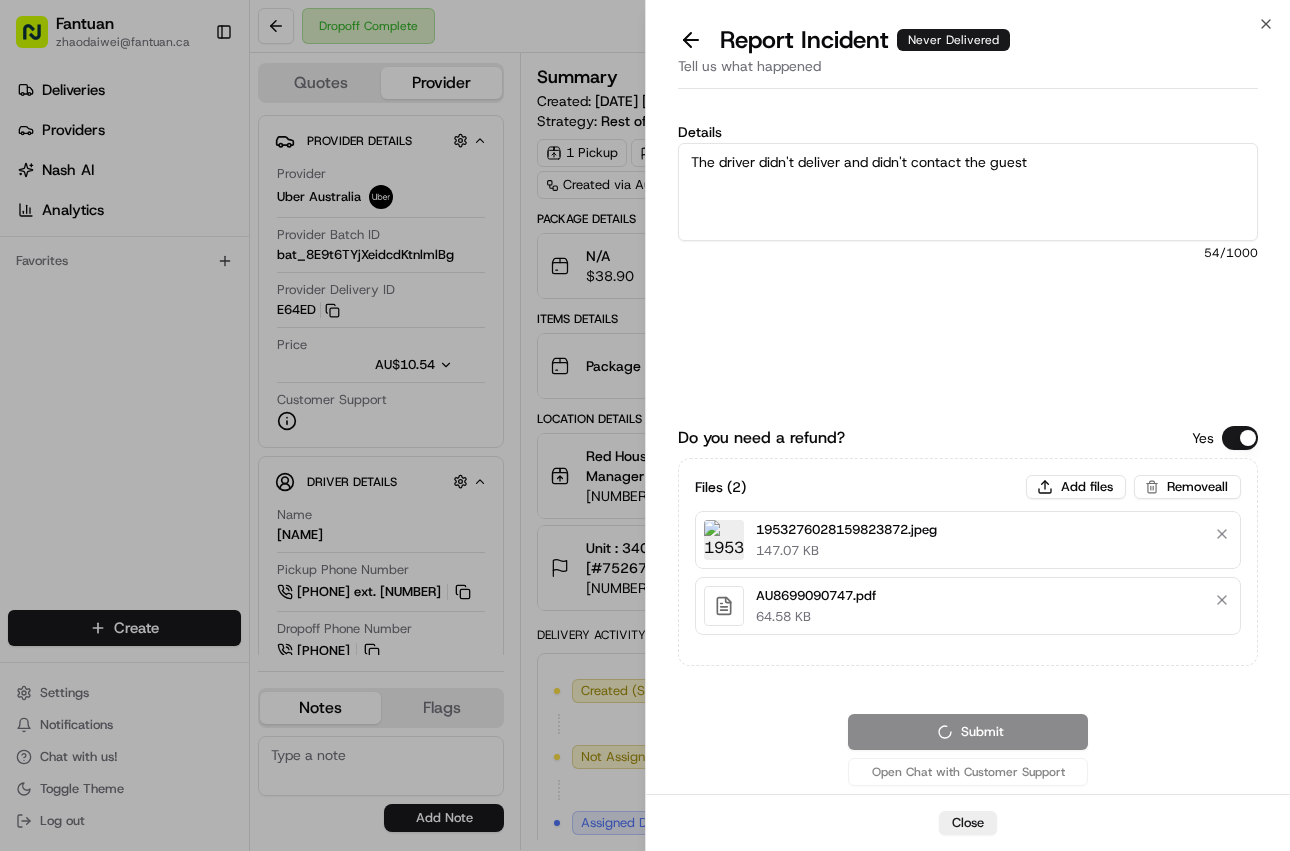 click on "Close" at bounding box center [968, 822] 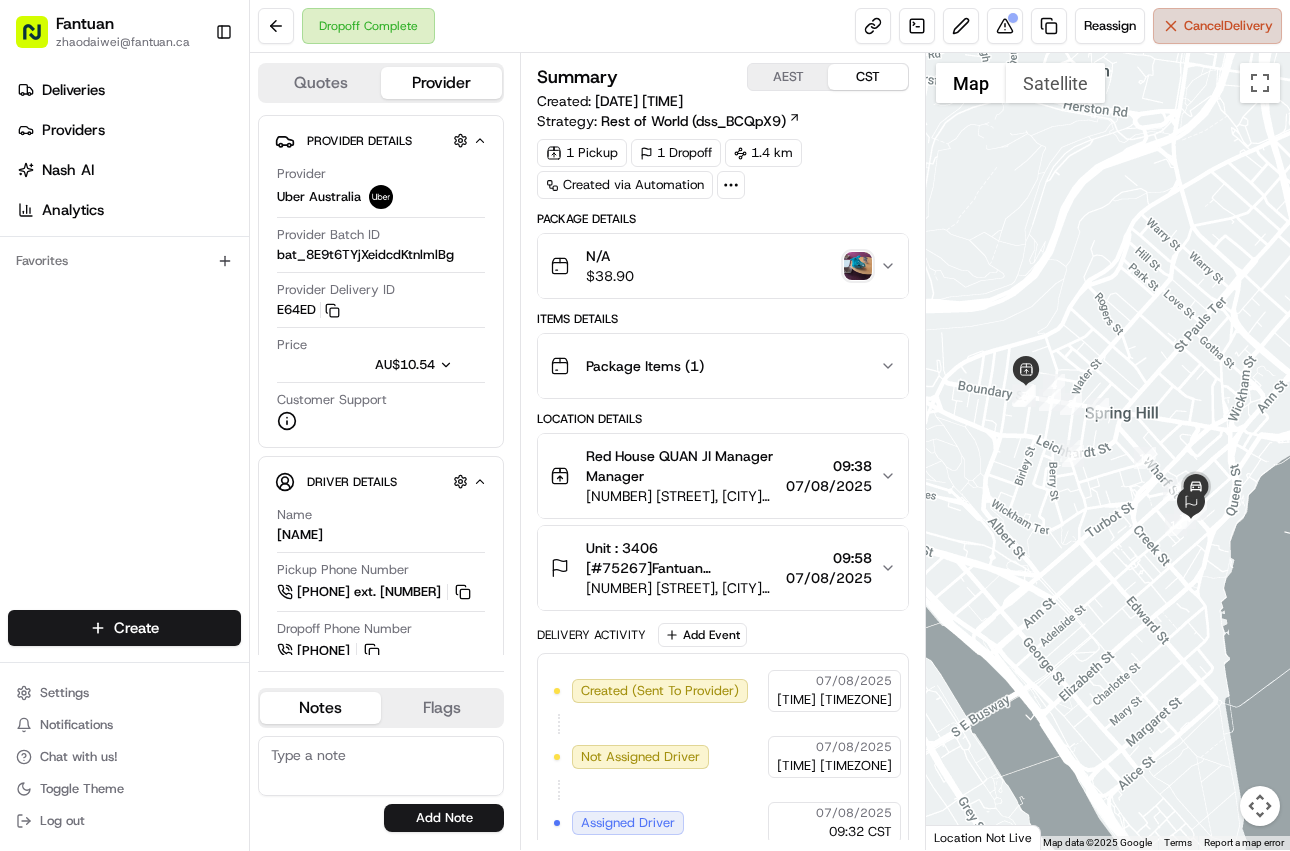 click on "Cancel  Delivery" at bounding box center [1217, 26] 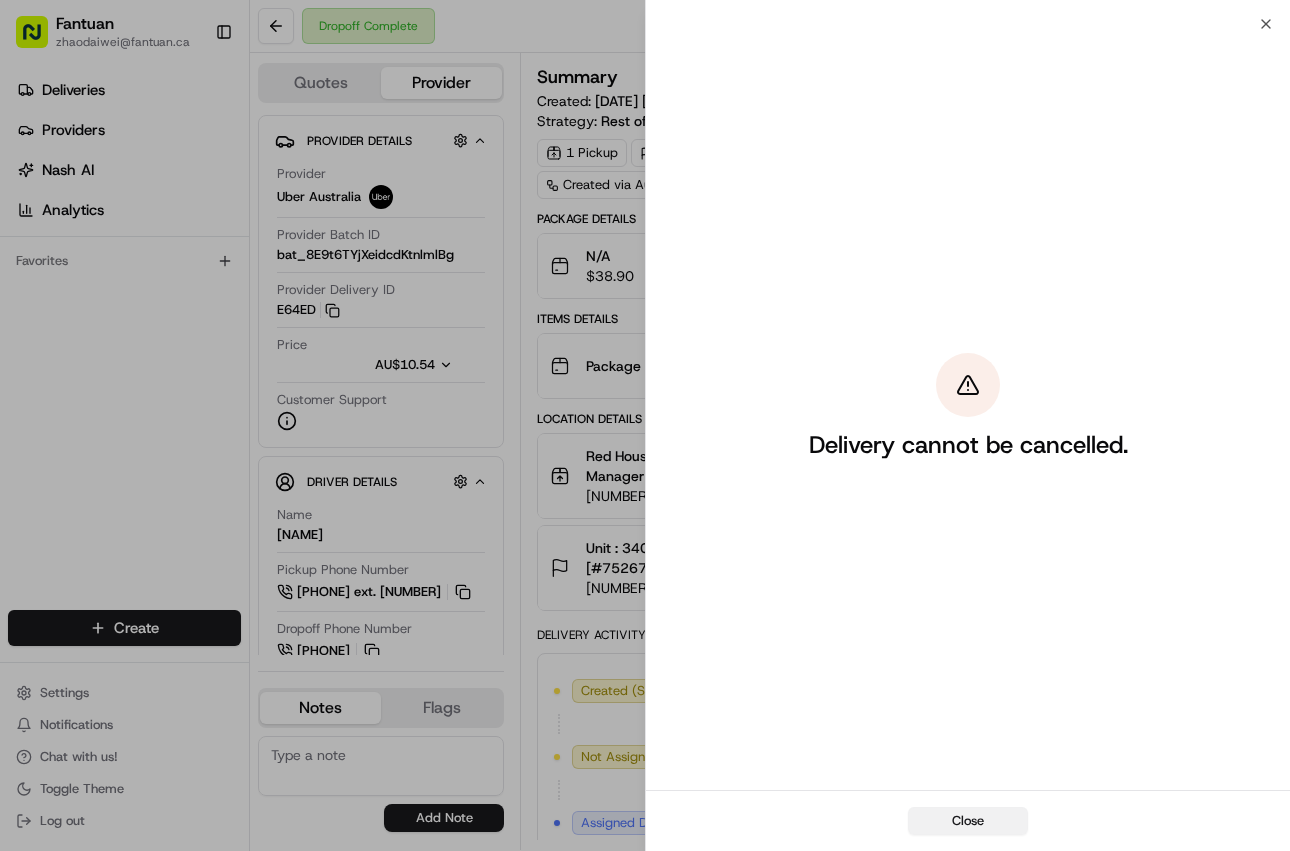 click on "Close" at bounding box center (968, 821) 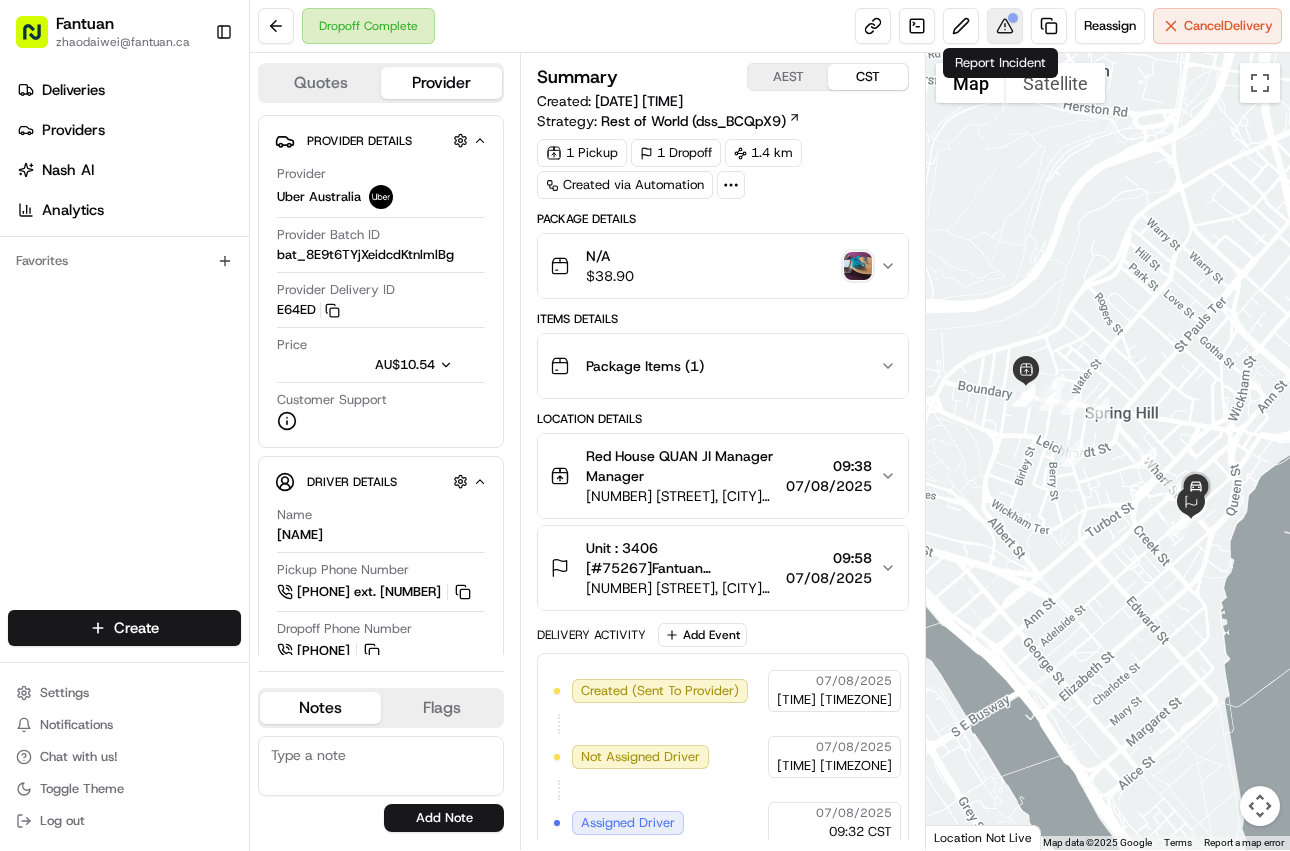 click at bounding box center (1005, 26) 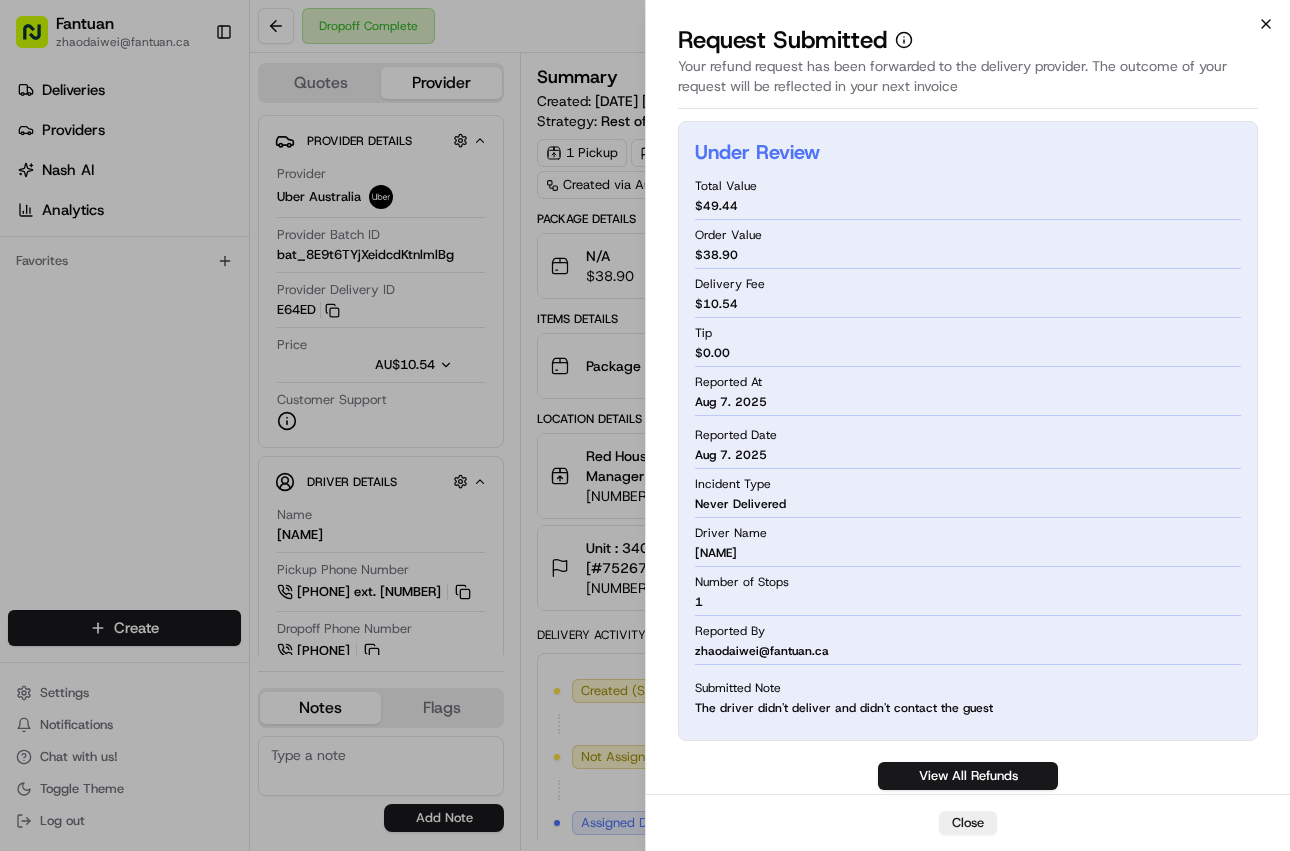 click 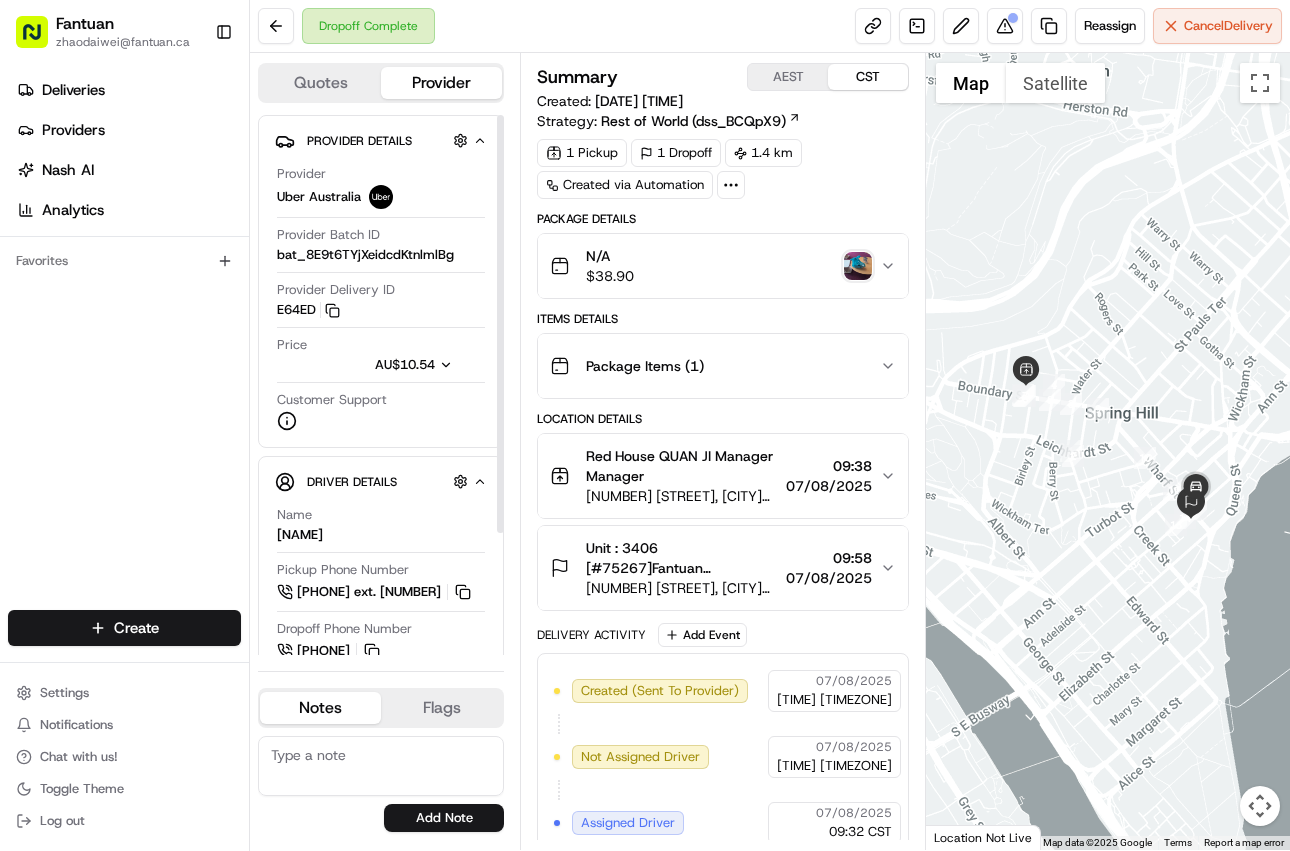 click on "Deliveries Providers Nash AI Analytics Favorites" at bounding box center [124, 345] 